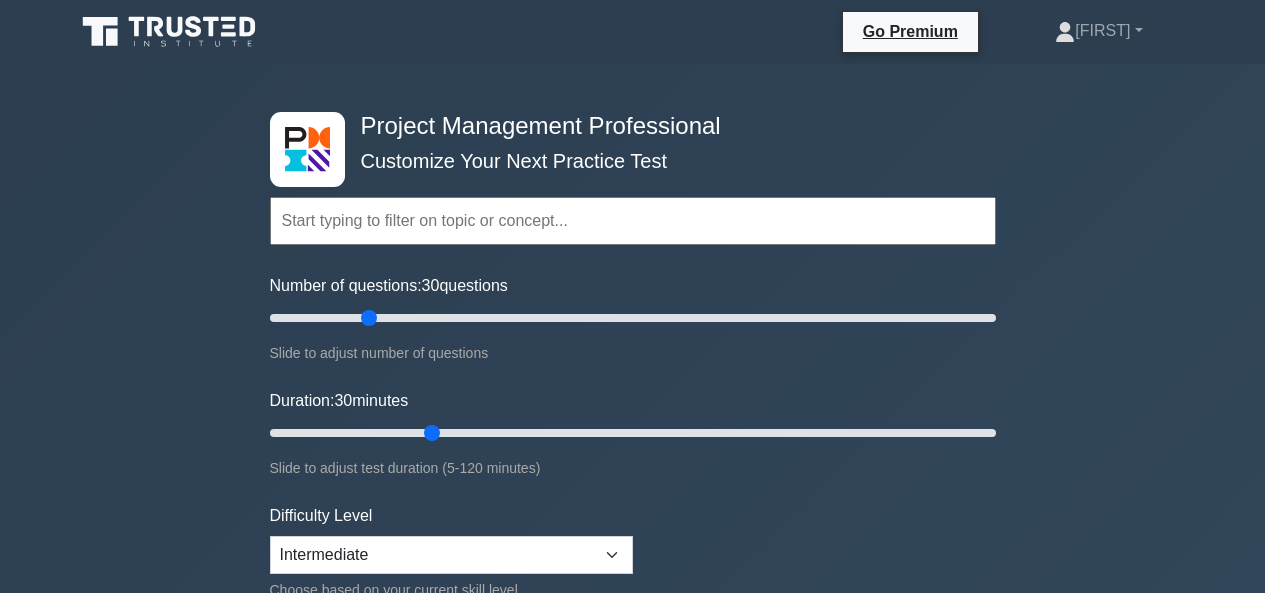 scroll, scrollTop: 170, scrollLeft: 0, axis: vertical 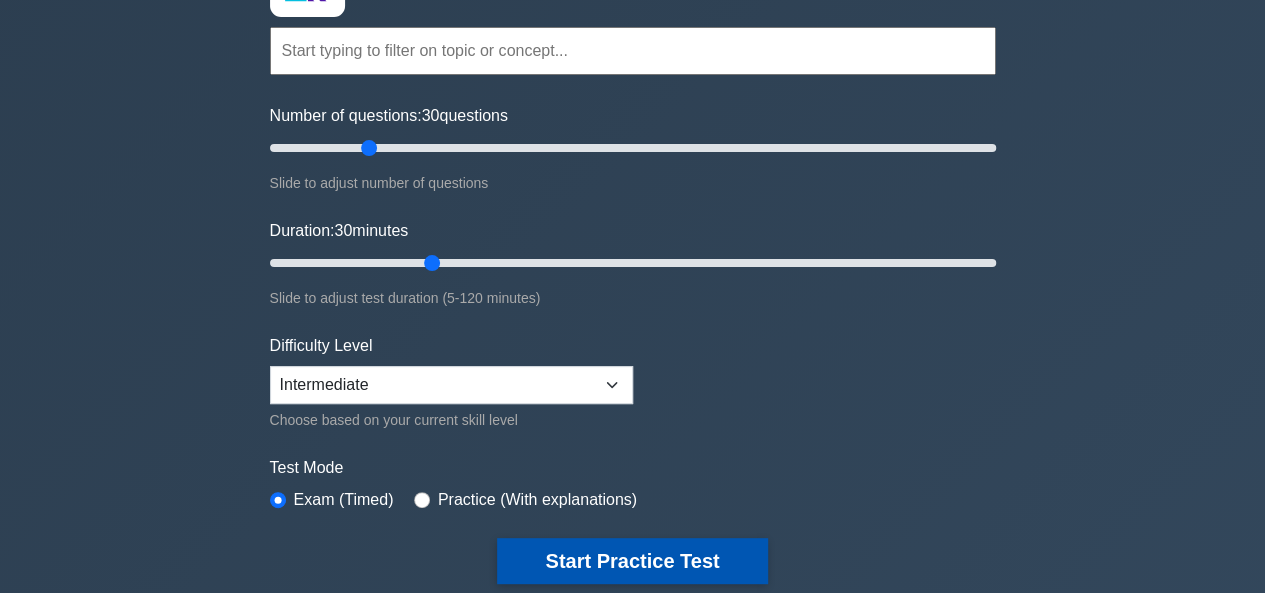 click on "Start Practice Test" at bounding box center (632, 561) 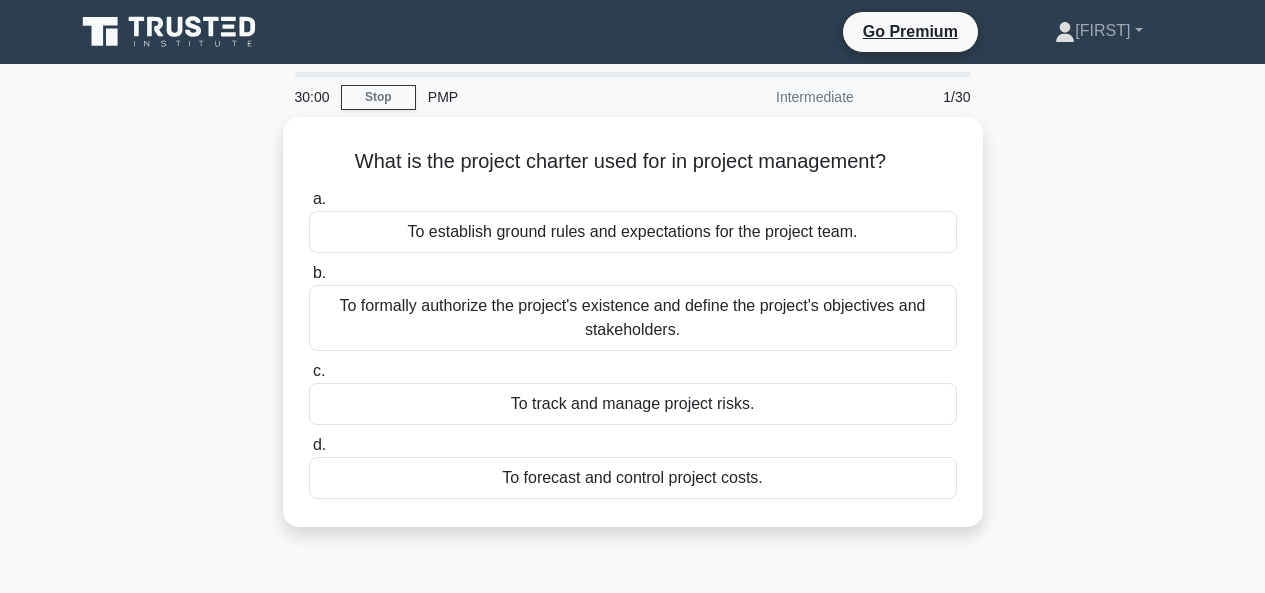 scroll, scrollTop: 0, scrollLeft: 0, axis: both 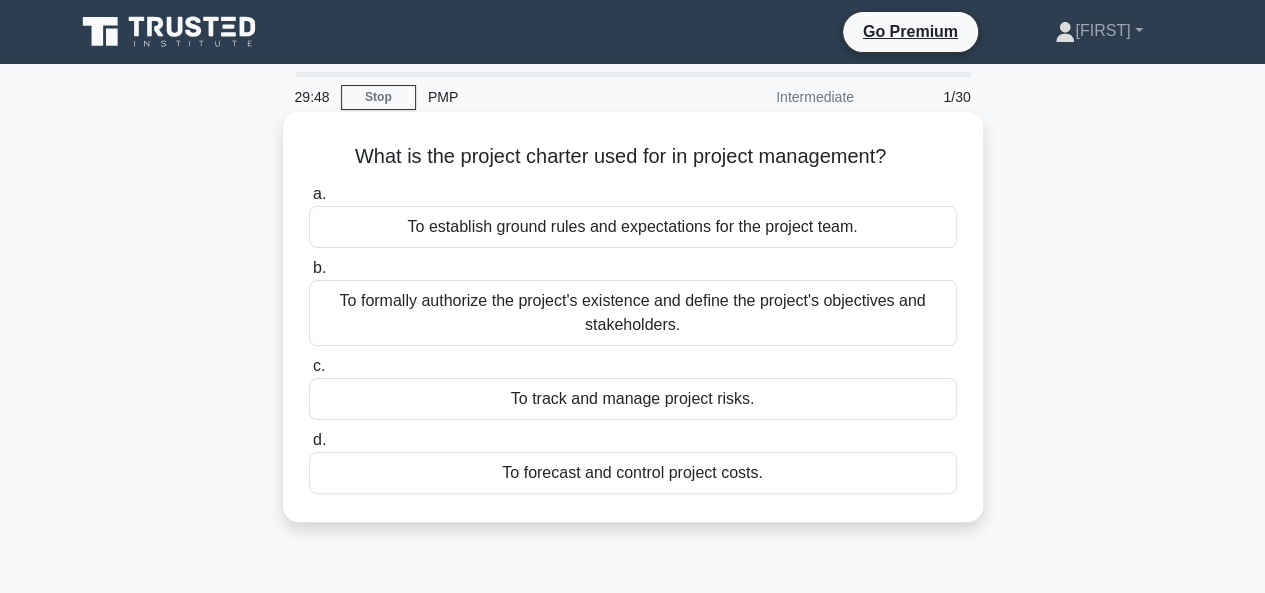 click on "To formally authorize the project's existence and define the project's objectives and stakeholders." at bounding box center (633, 313) 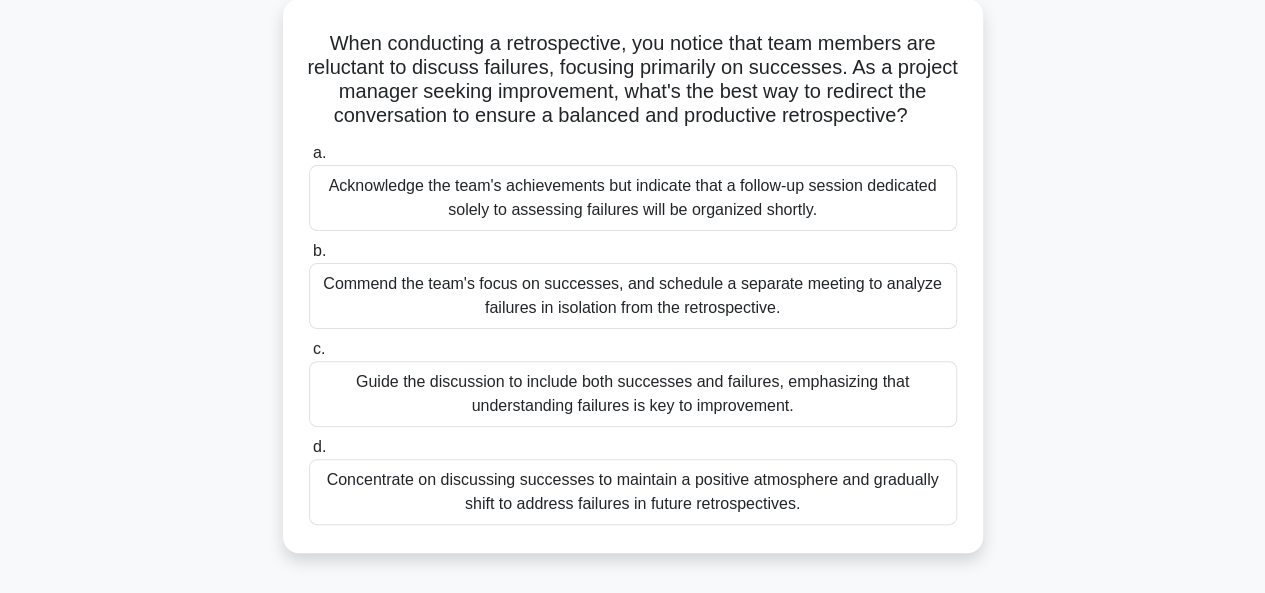 scroll, scrollTop: 119, scrollLeft: 0, axis: vertical 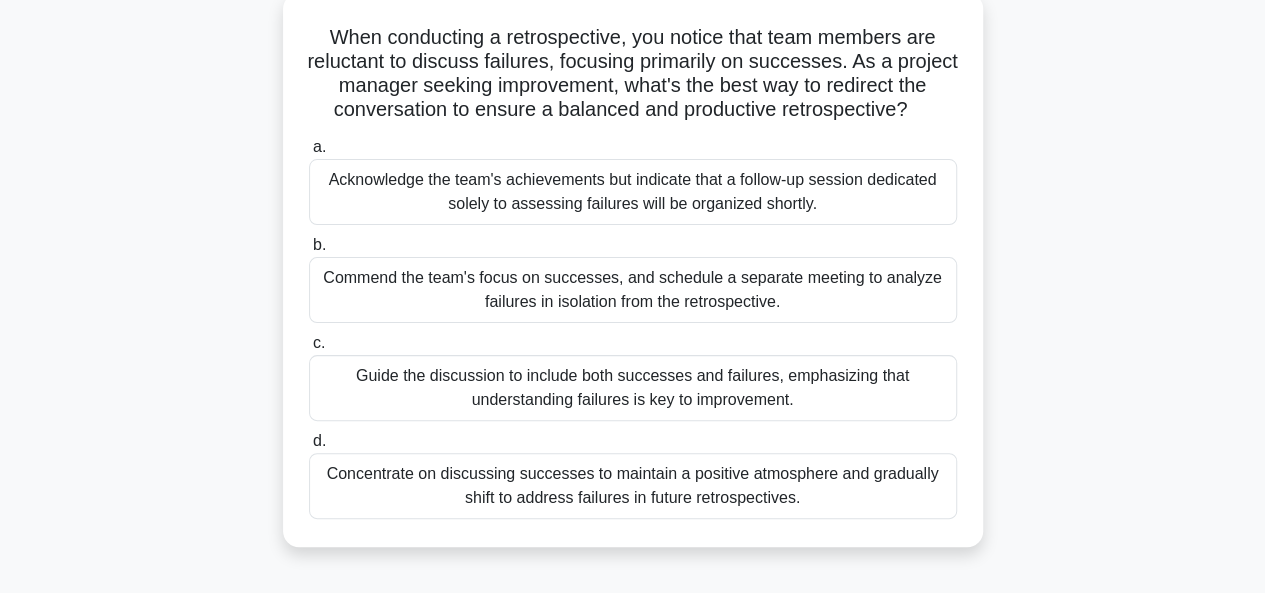 click on "Concentrate on discussing successes to maintain a positive atmosphere and gradually shift to address failures in future retrospectives." at bounding box center [633, 486] 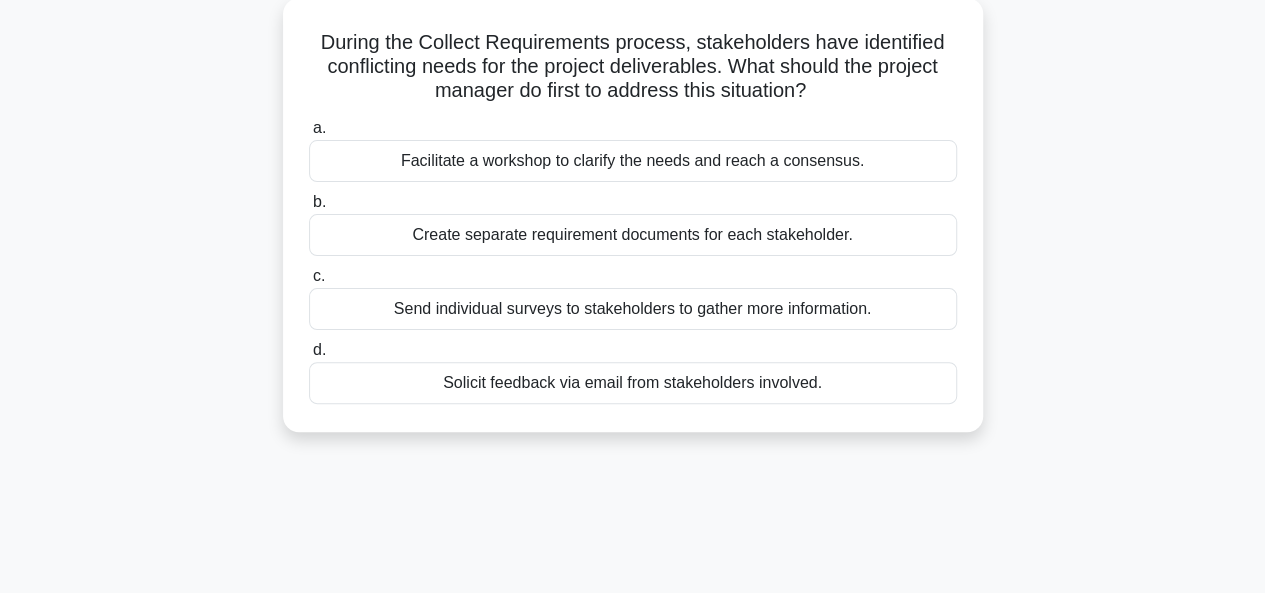 scroll, scrollTop: 0, scrollLeft: 0, axis: both 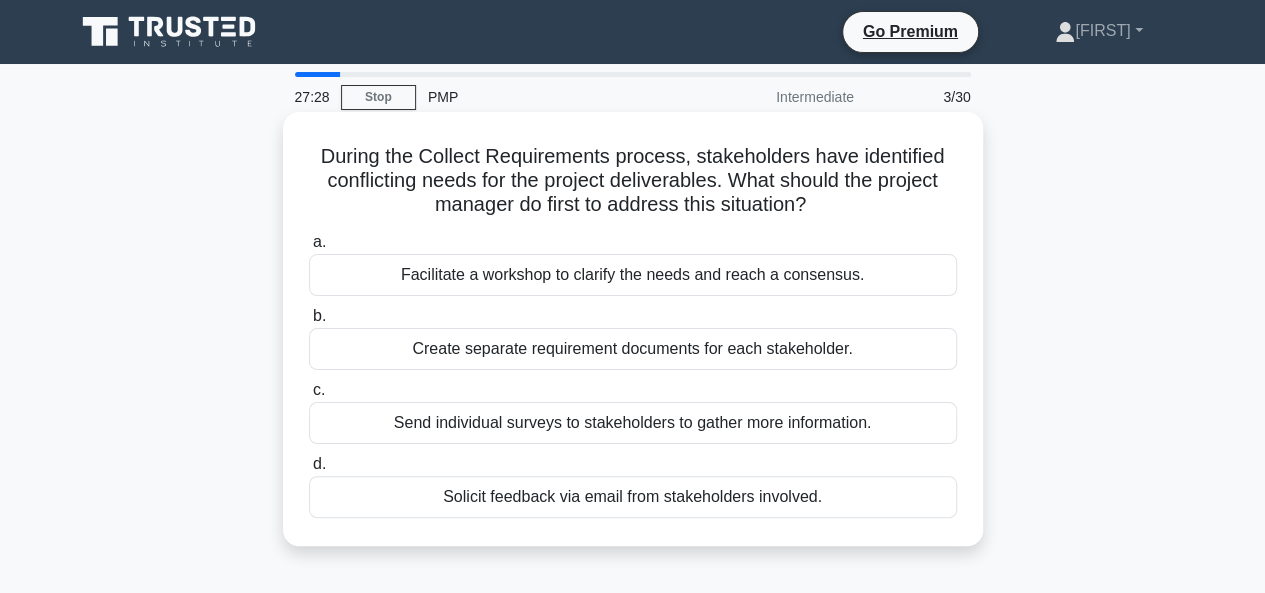 click on "Facilitate a workshop to clarify the needs and reach a consensus." at bounding box center [633, 275] 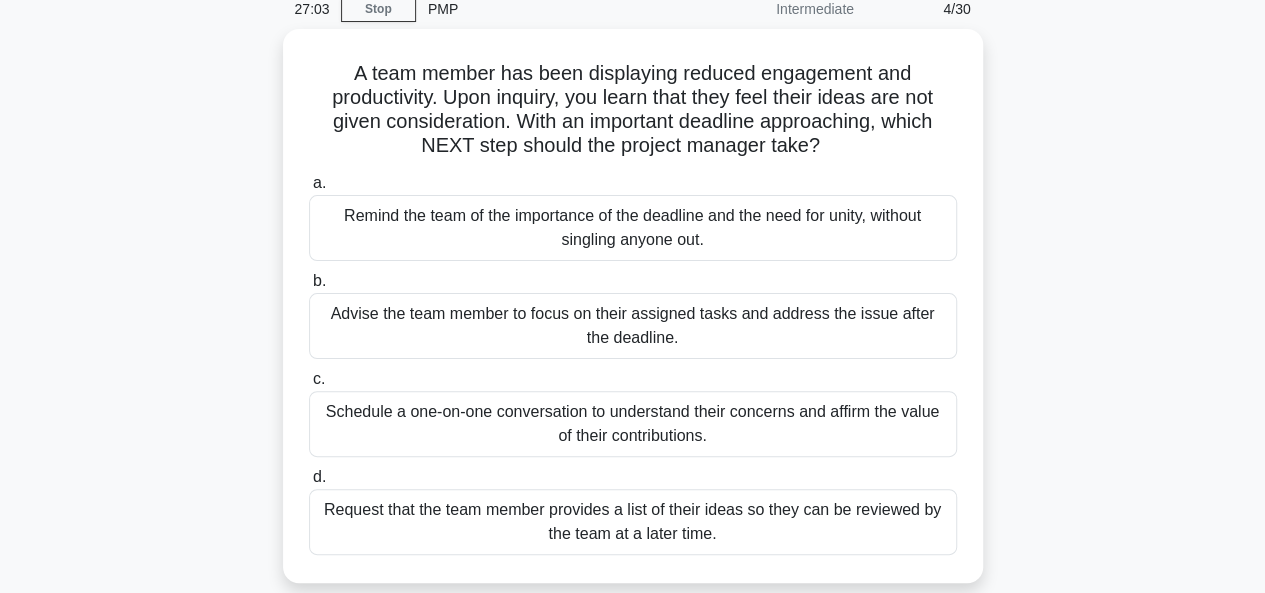 scroll, scrollTop: 91, scrollLeft: 0, axis: vertical 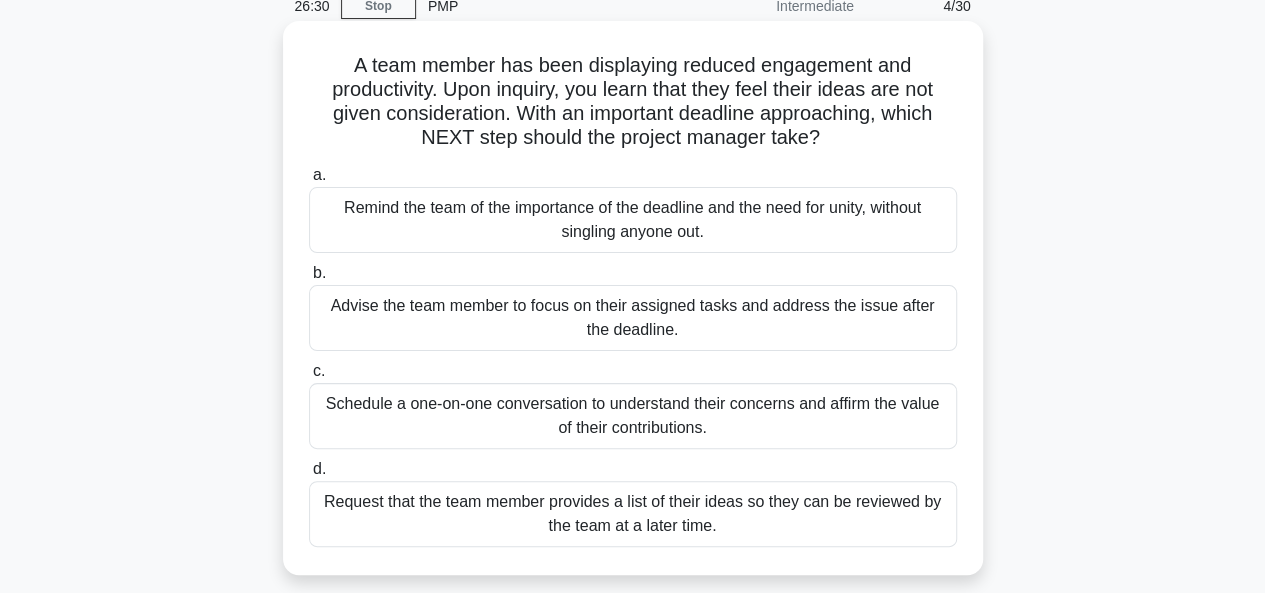 click on "Schedule a one-on-one conversation to understand their concerns and affirm the value of their contributions." at bounding box center (633, 416) 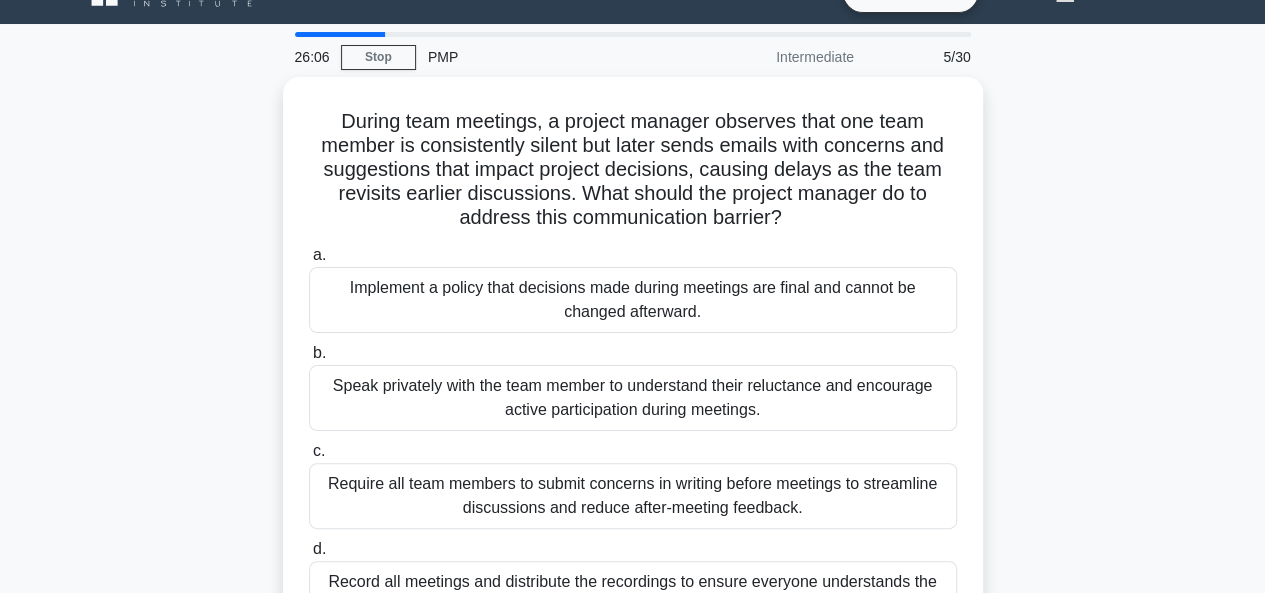 scroll, scrollTop: 80, scrollLeft: 0, axis: vertical 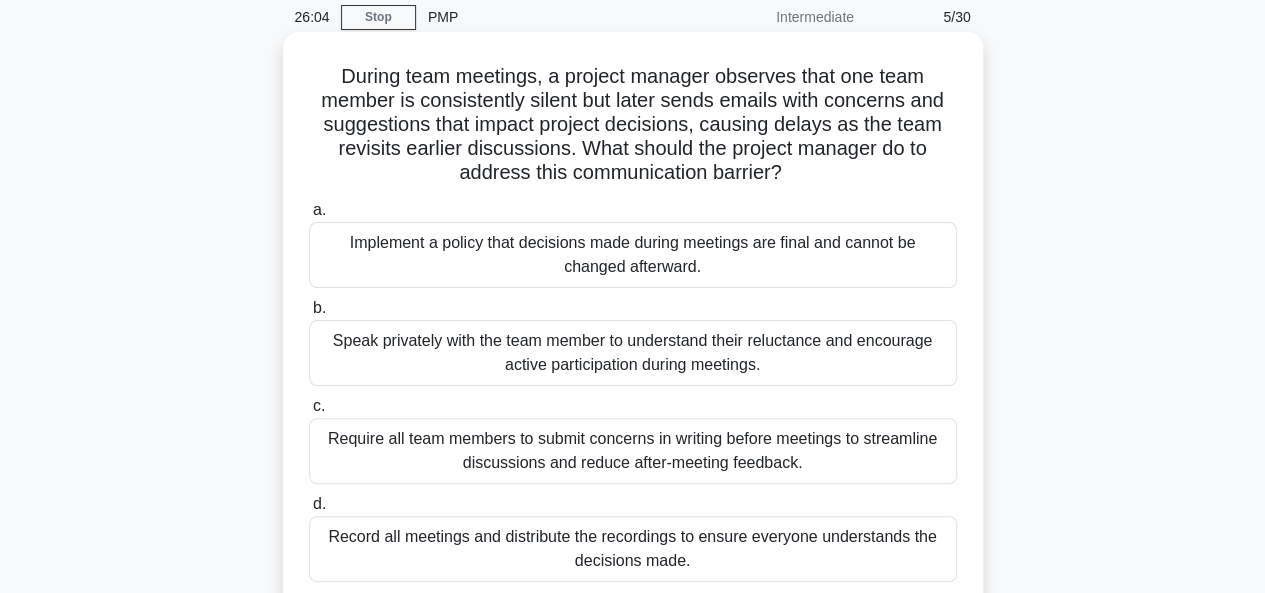 click on "Speak privately with the team member to understand their reluctance and encourage active participation during meetings." at bounding box center [633, 353] 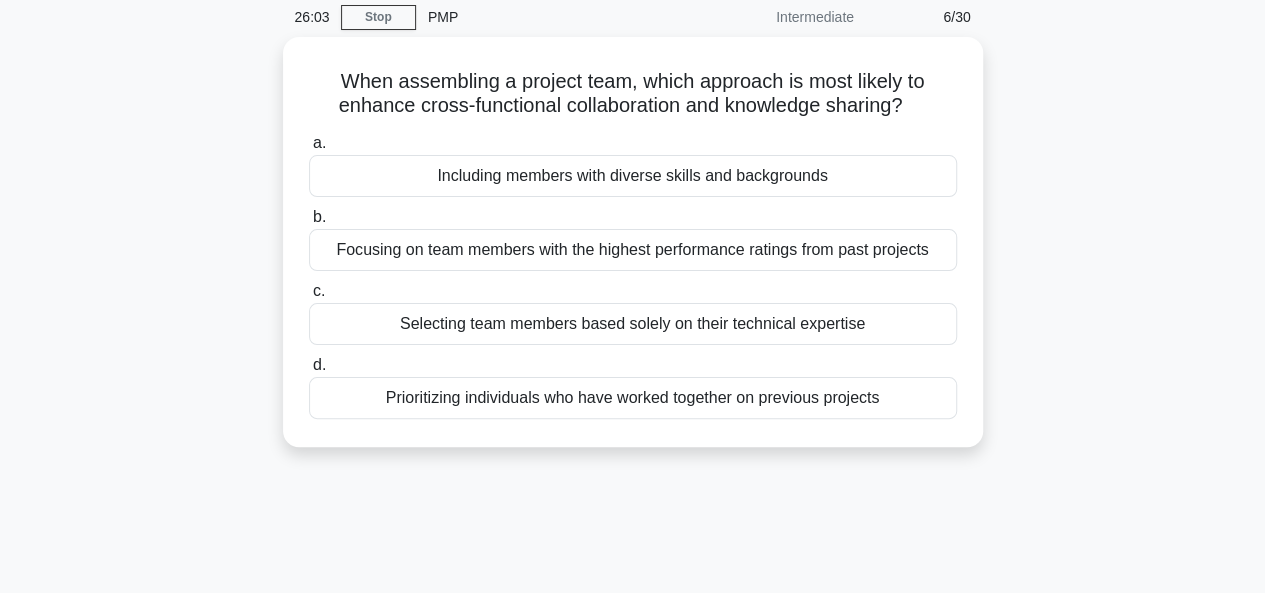 scroll, scrollTop: 0, scrollLeft: 0, axis: both 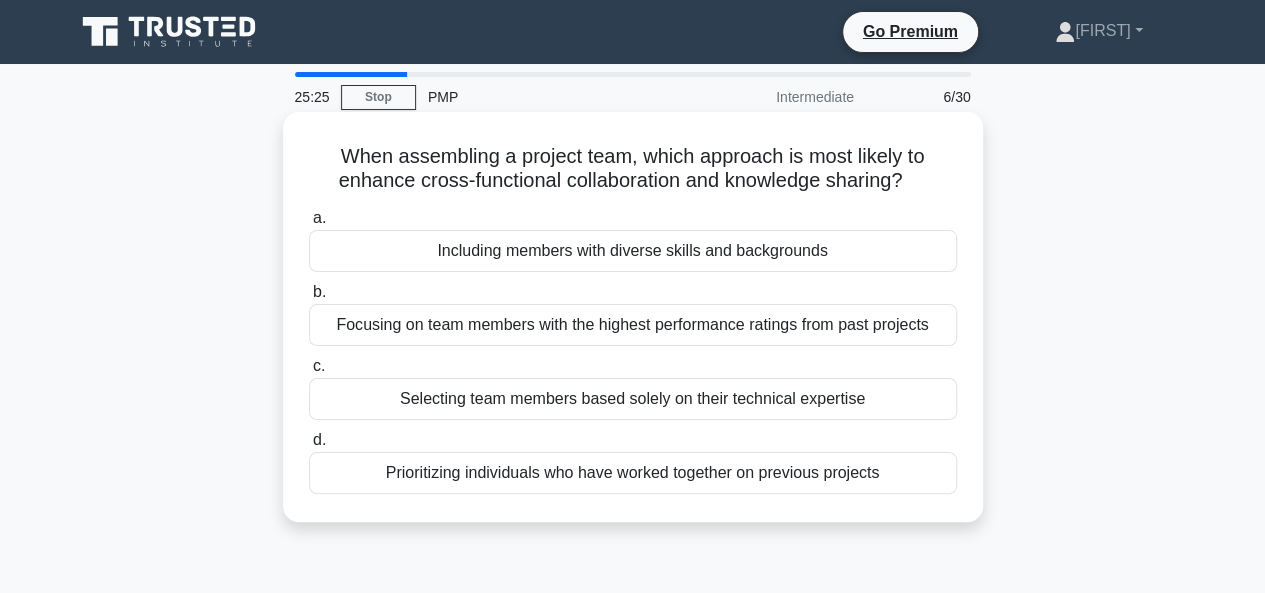 click on "Focusing on team members with the highest performance ratings from past projects" at bounding box center [633, 325] 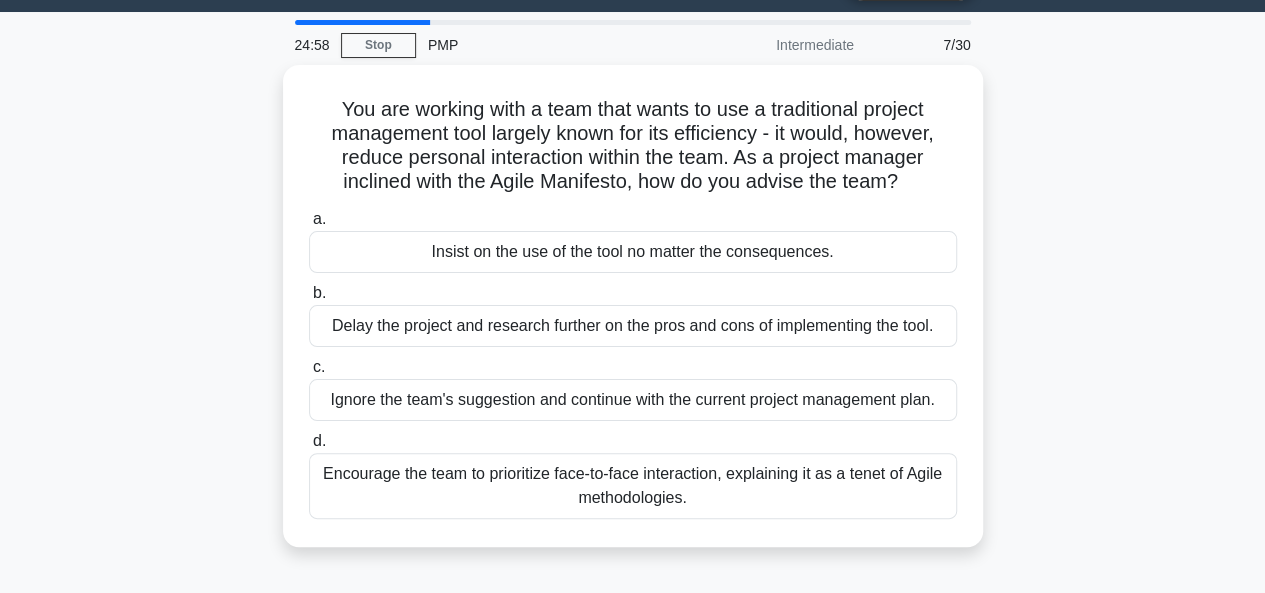 scroll, scrollTop: 54, scrollLeft: 0, axis: vertical 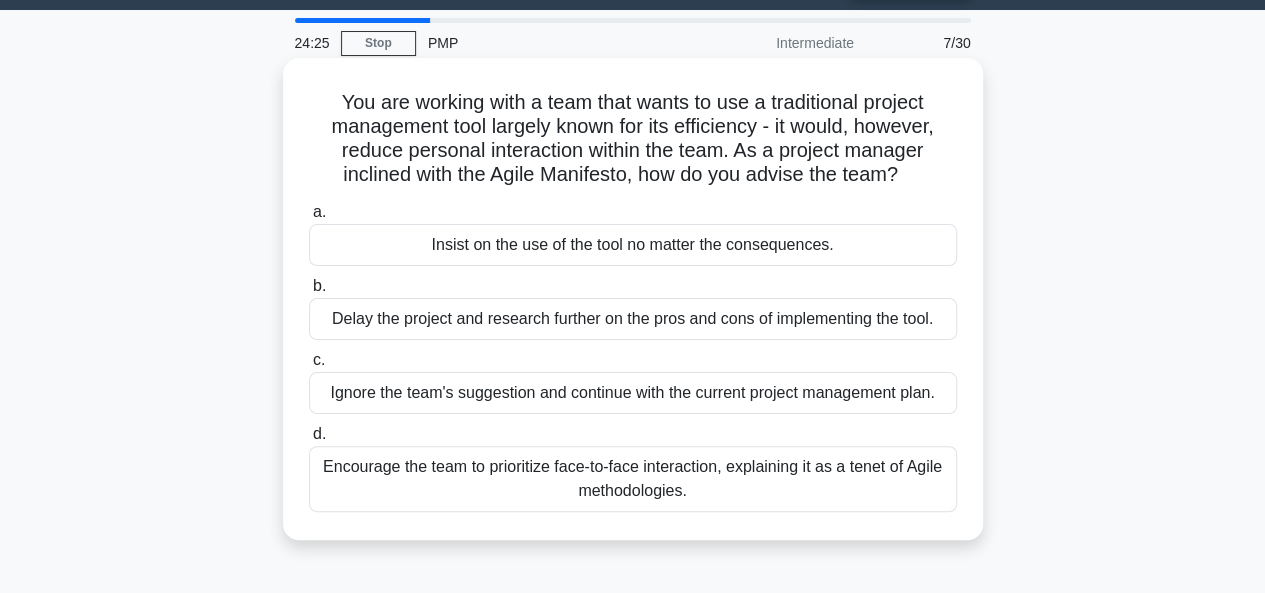 click on "Encourage the team to prioritize face-to-face interaction, explaining it as a tenet of Agile methodologies." at bounding box center [633, 479] 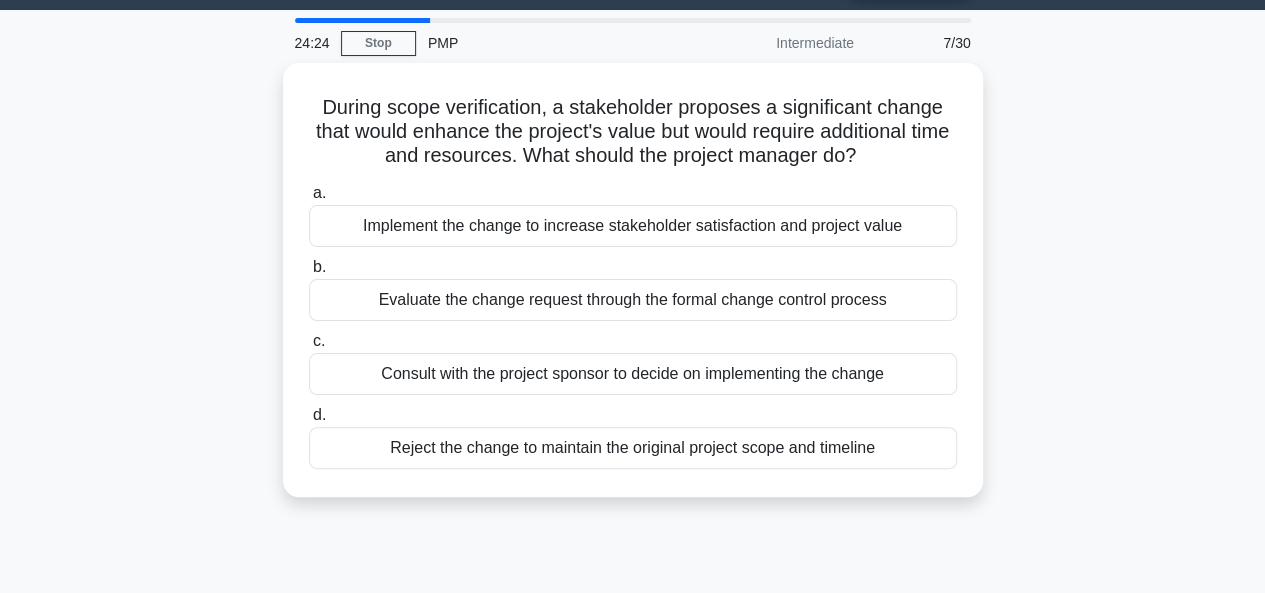 scroll, scrollTop: 0, scrollLeft: 0, axis: both 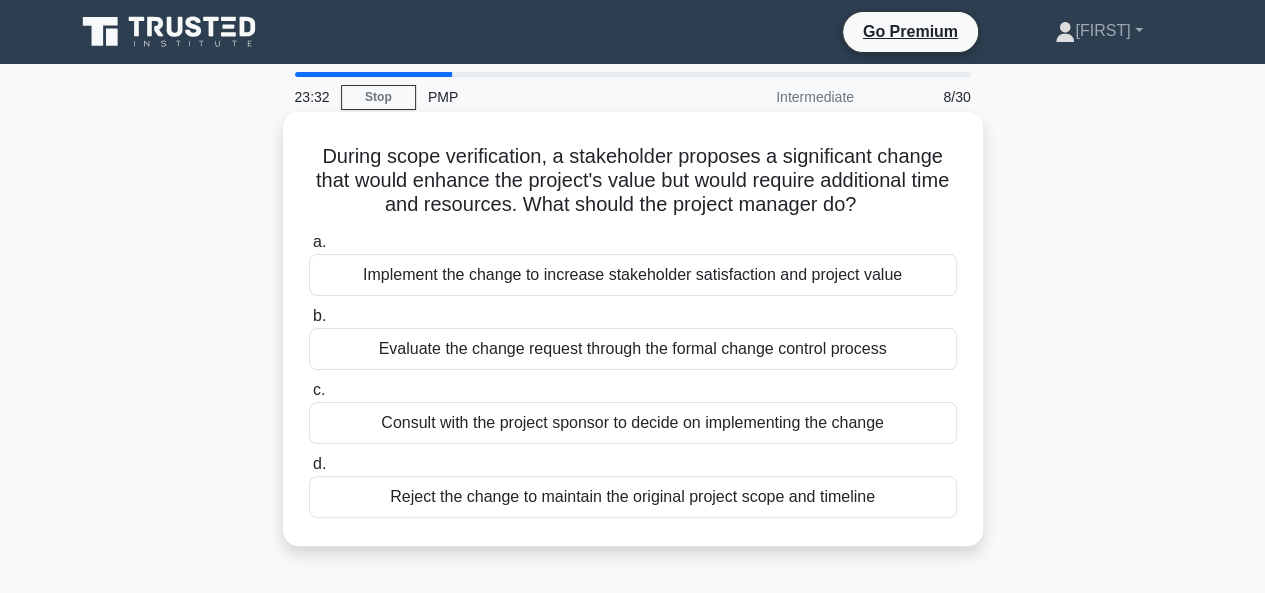 click on "Evaluate the change request through the formal change control process" at bounding box center [633, 349] 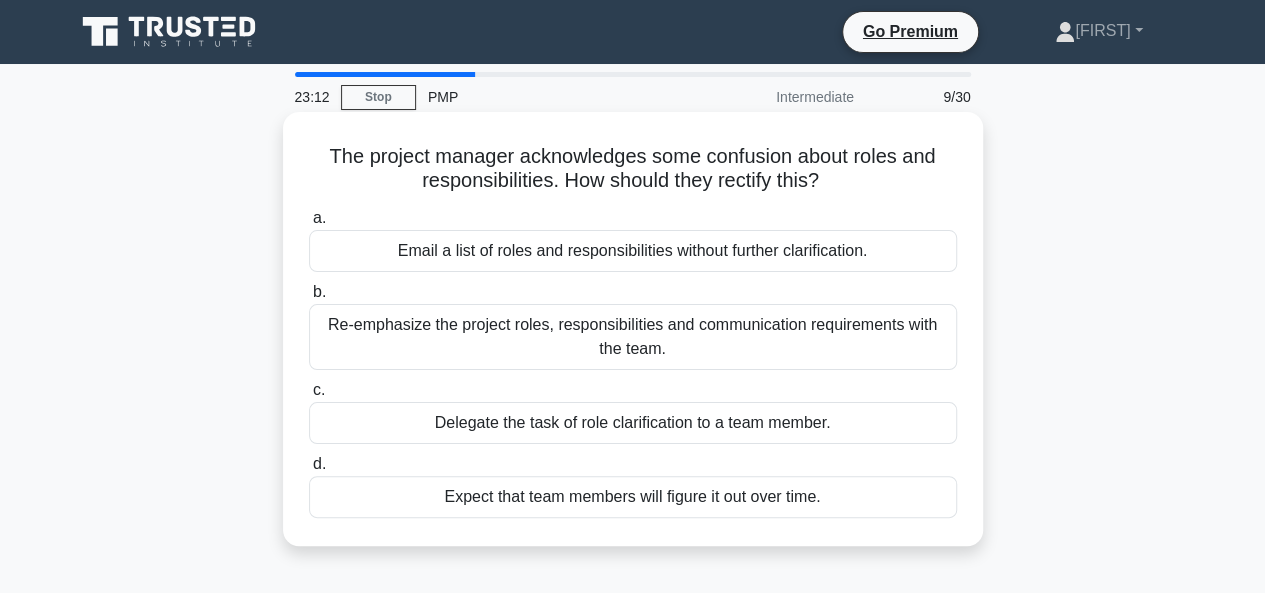 click on "Re-emphasize the project roles, responsibilities and communication requirements with the team." at bounding box center [633, 337] 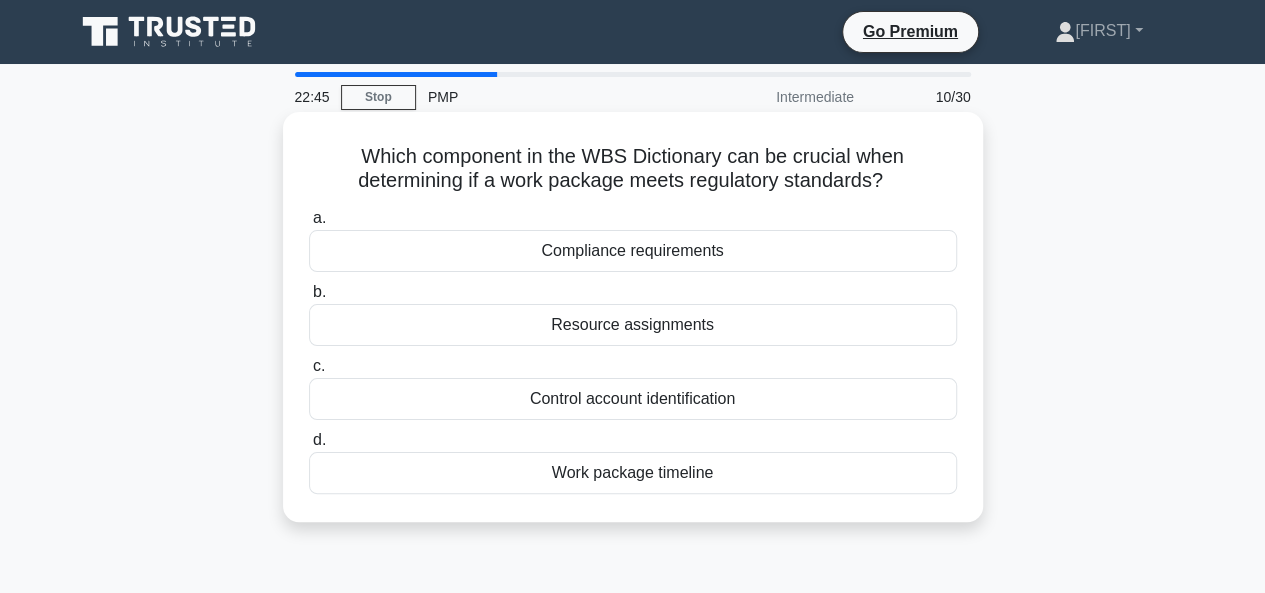 click on "Compliance requirements" at bounding box center [633, 251] 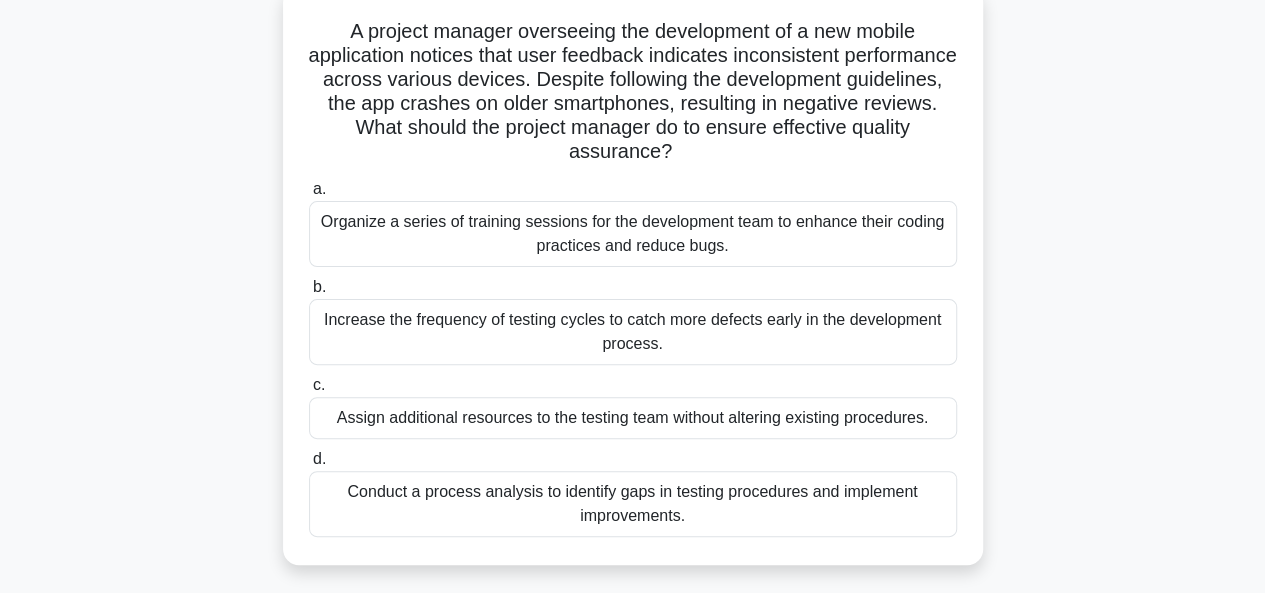 scroll, scrollTop: 123, scrollLeft: 0, axis: vertical 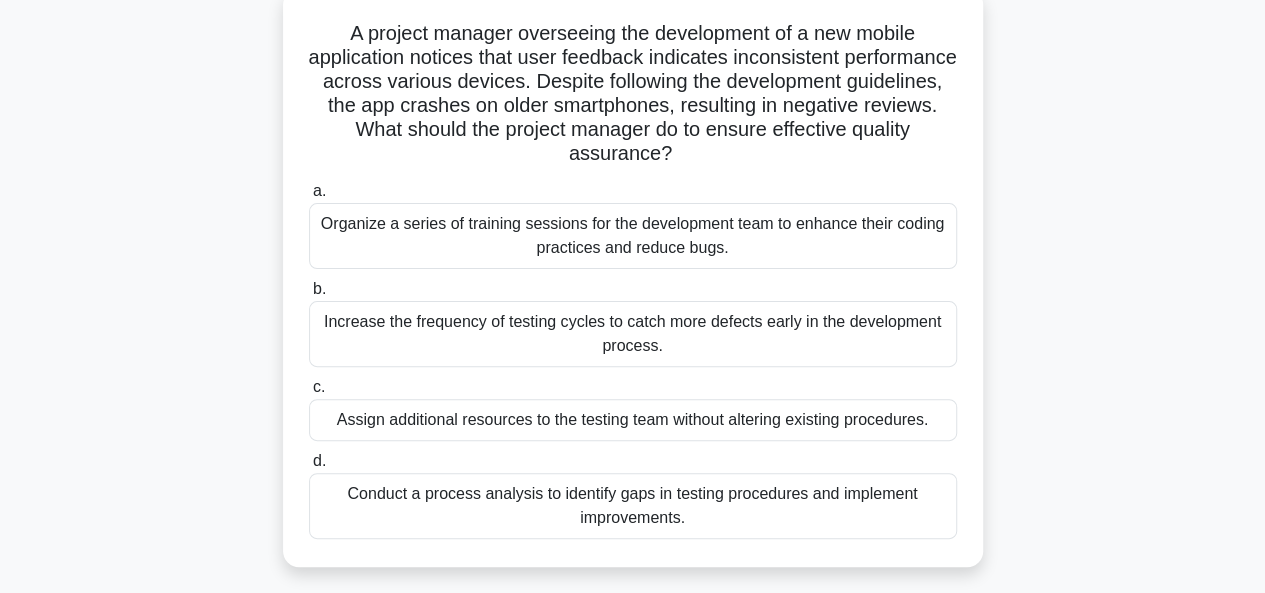 click on "Conduct a process analysis to identify gaps in testing procedures and implement improvements." at bounding box center (633, 506) 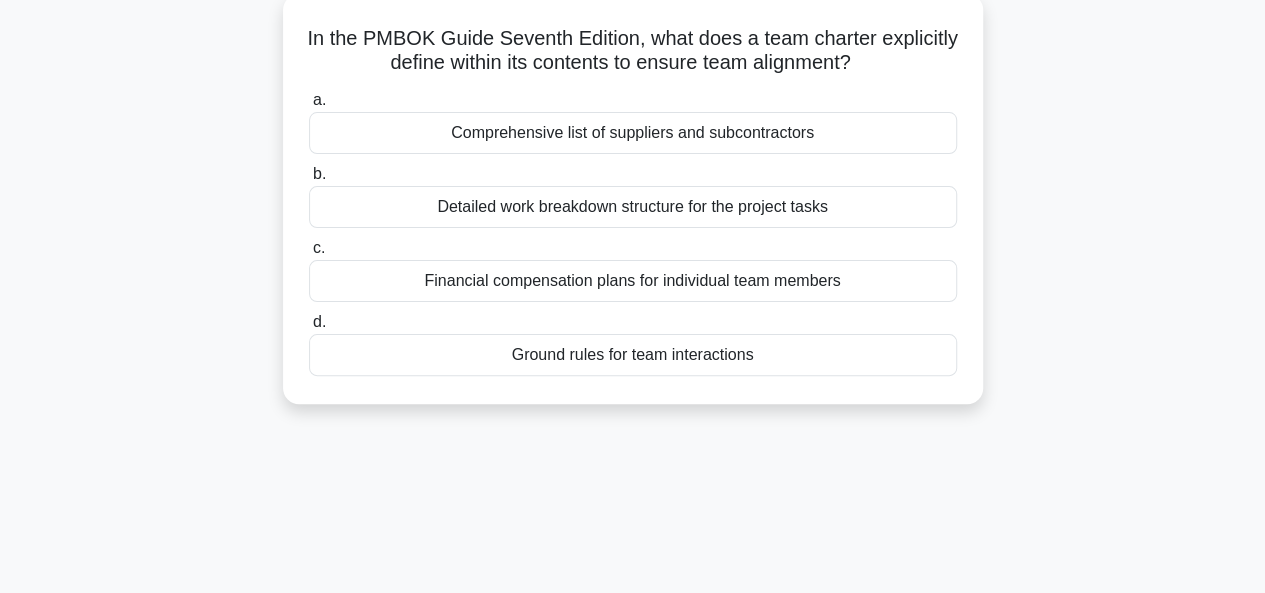 scroll, scrollTop: 0, scrollLeft: 0, axis: both 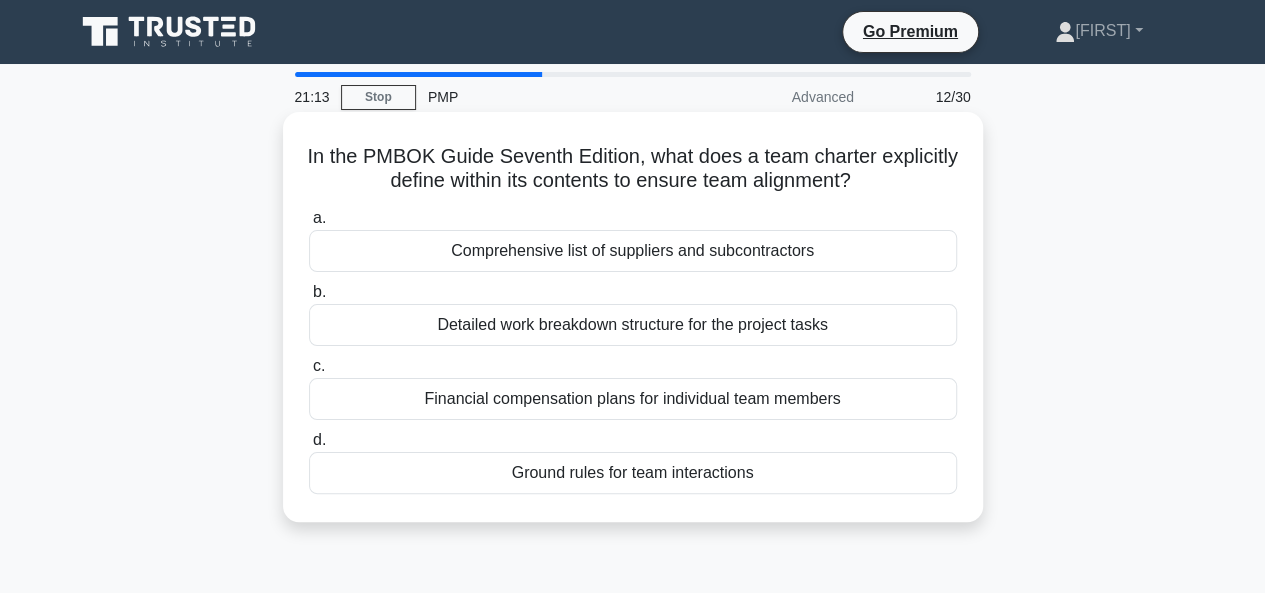 click on "Ground rules for team interactions" at bounding box center [633, 473] 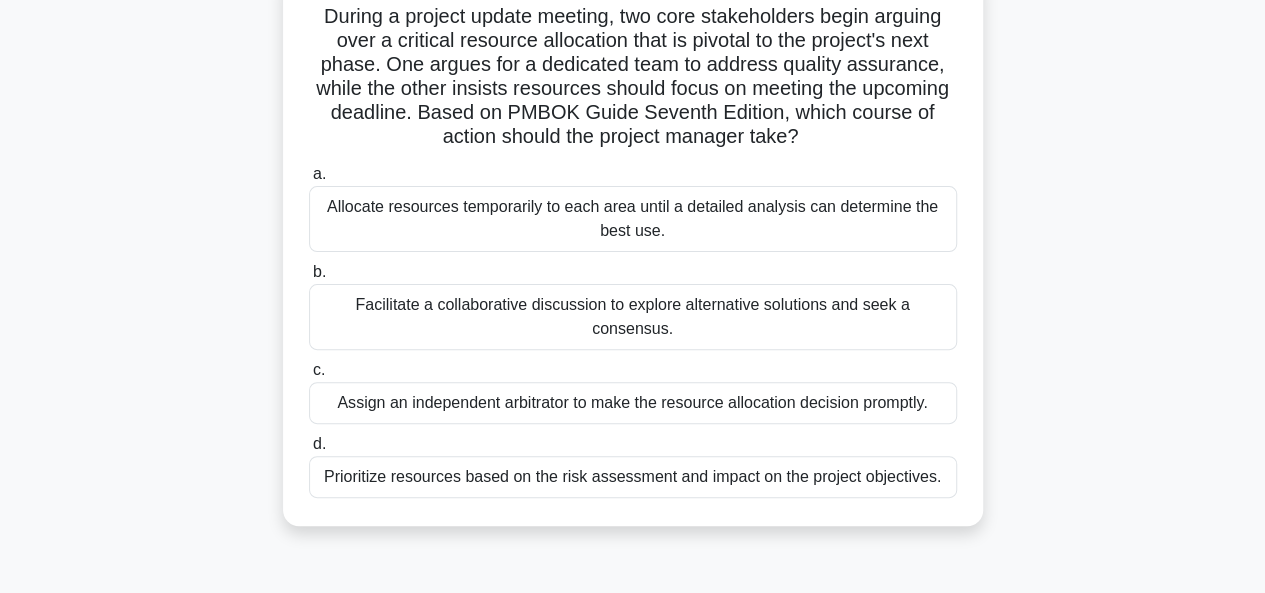 scroll, scrollTop: 153, scrollLeft: 0, axis: vertical 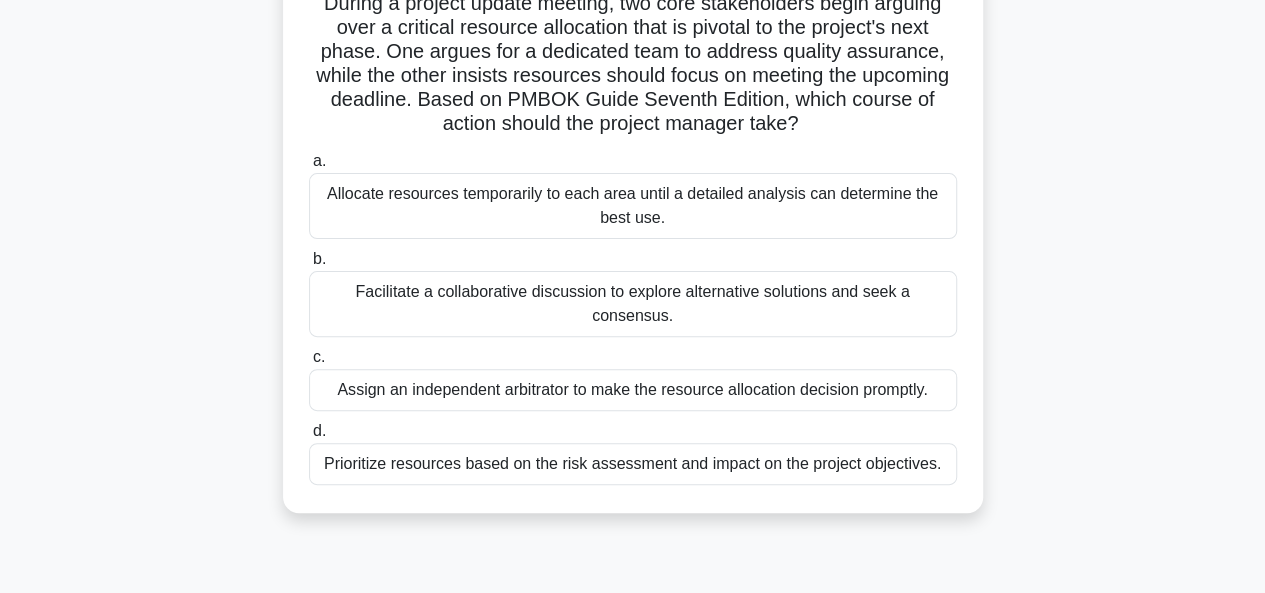 click on "Prioritize resources based on the risk assessment and impact on the project objectives." at bounding box center [633, 464] 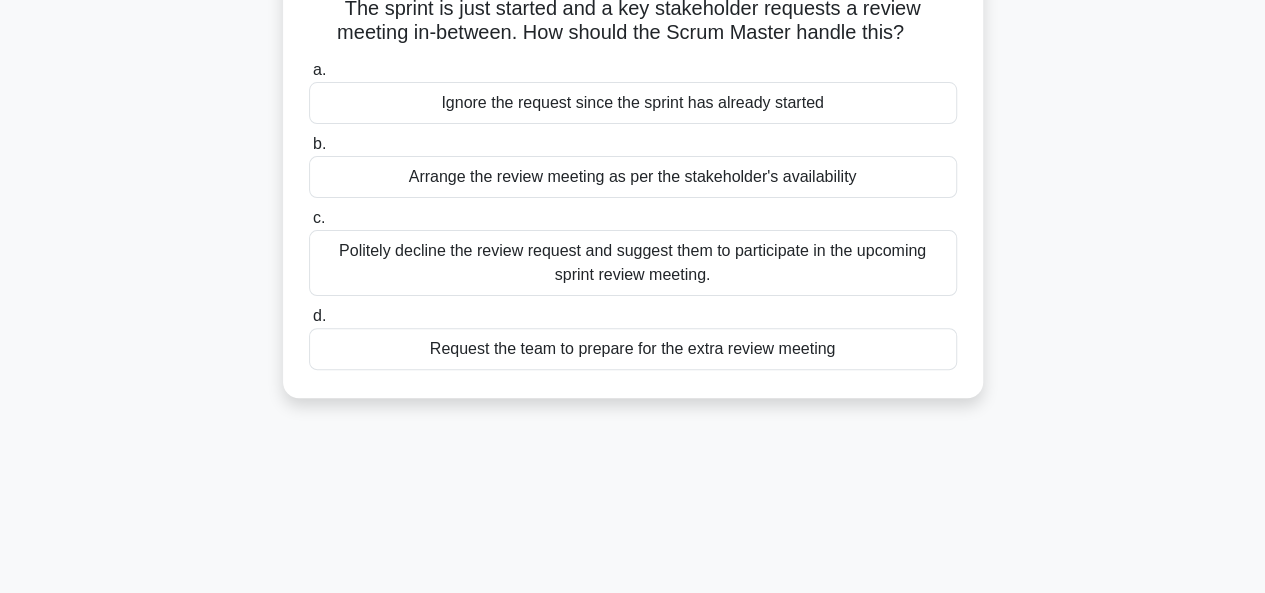 scroll, scrollTop: 0, scrollLeft: 0, axis: both 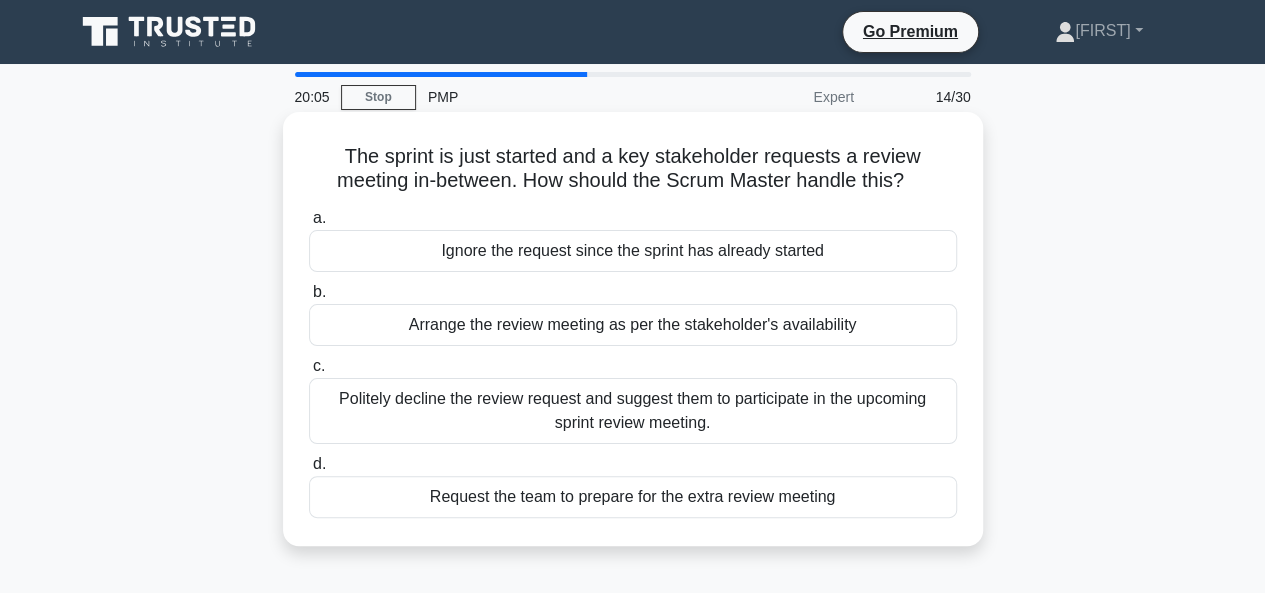 click on "Politely decline the review request and suggest them to participate in the upcoming sprint review meeting." at bounding box center [633, 411] 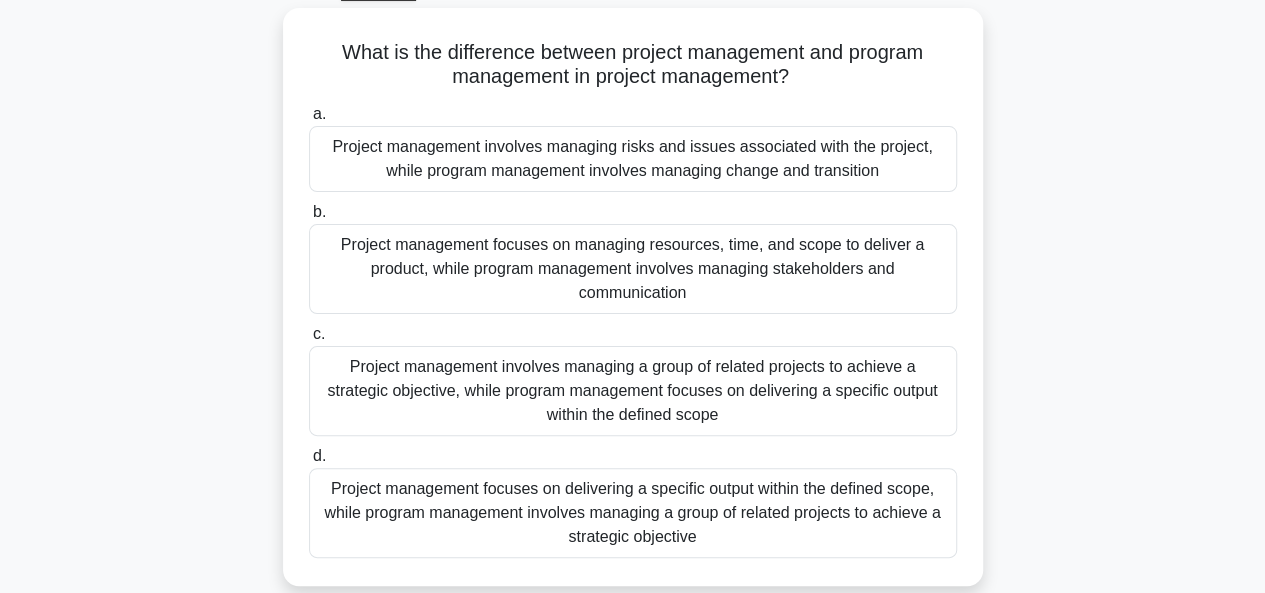 scroll, scrollTop: 119, scrollLeft: 0, axis: vertical 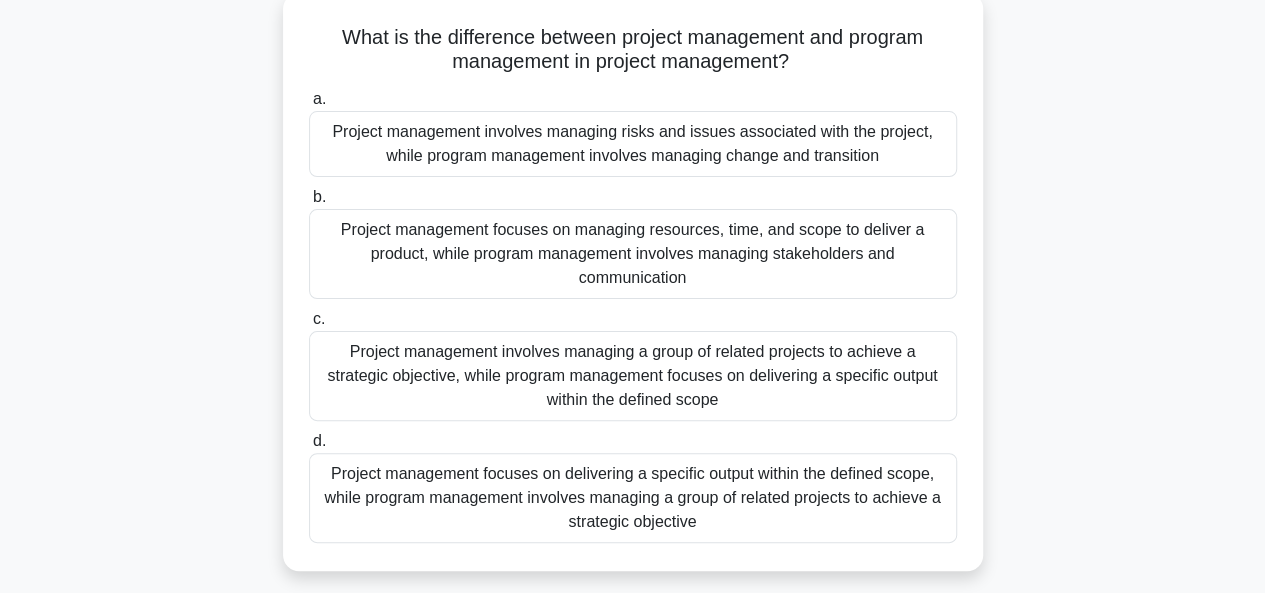 click on "Project management focuses on delivering a specific output within the defined scope, while program management involves managing a group of related projects to achieve a strategic objective" at bounding box center (633, 498) 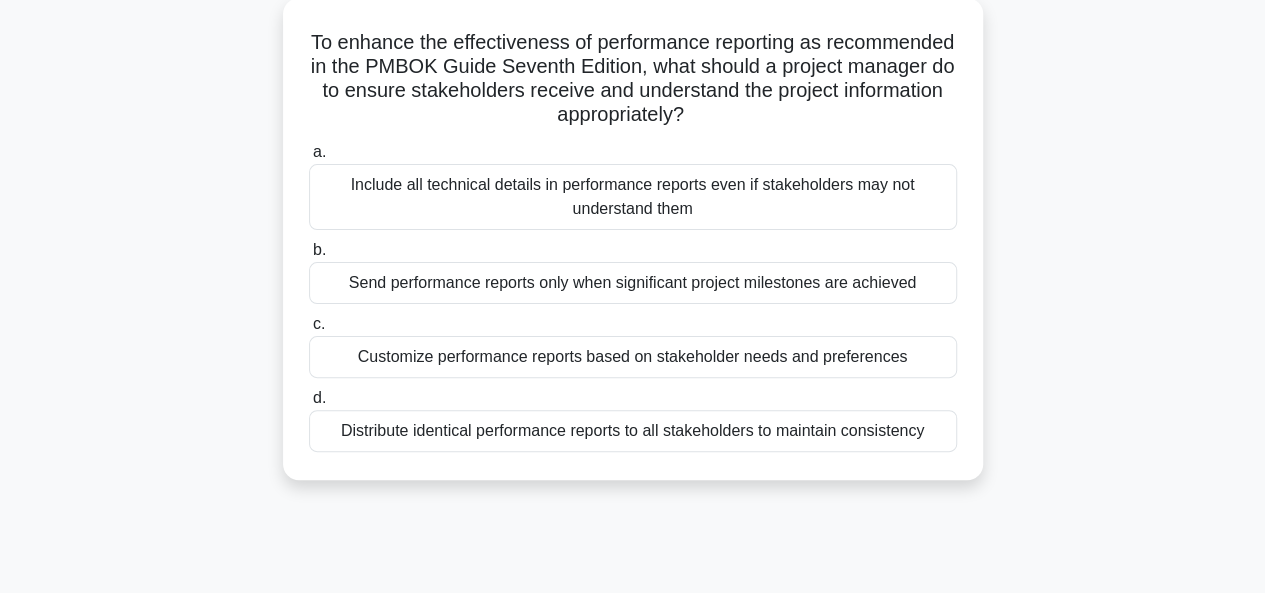 scroll, scrollTop: 0, scrollLeft: 0, axis: both 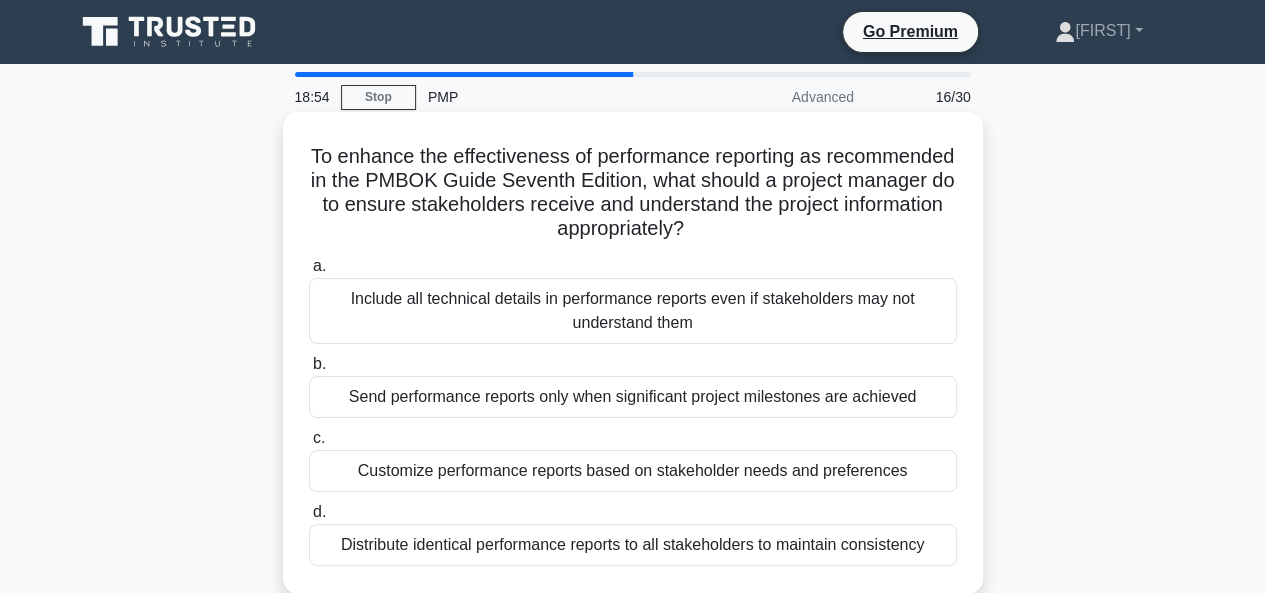 click on "Customize performance reports based on stakeholder needs and preferences" at bounding box center [633, 471] 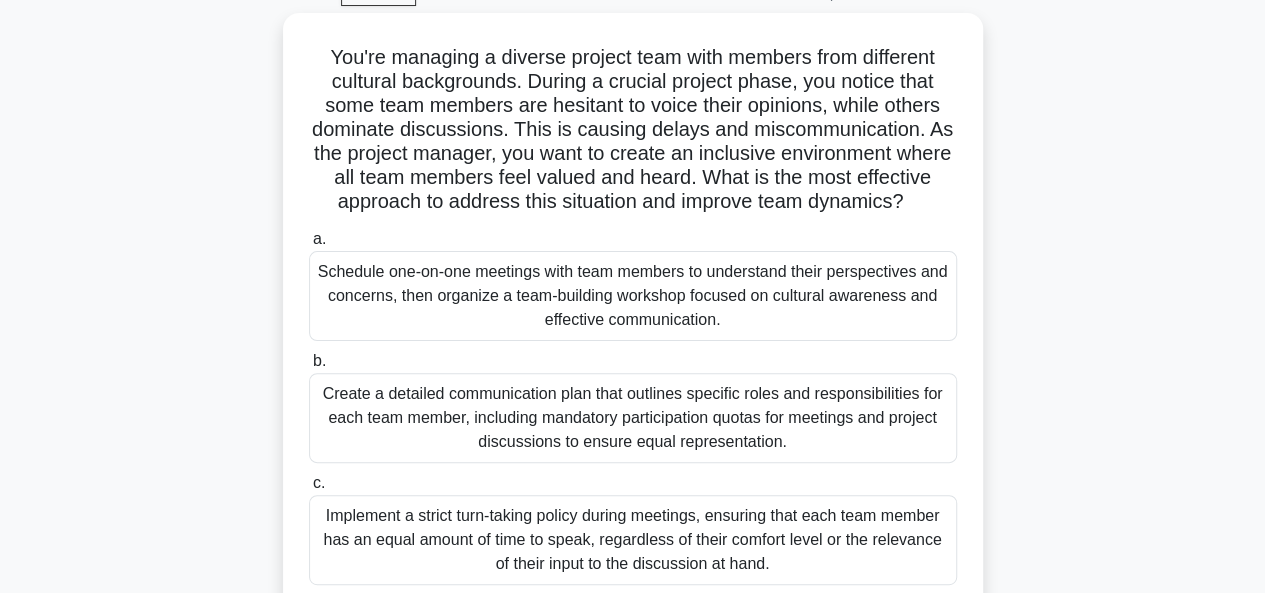 scroll, scrollTop: 105, scrollLeft: 0, axis: vertical 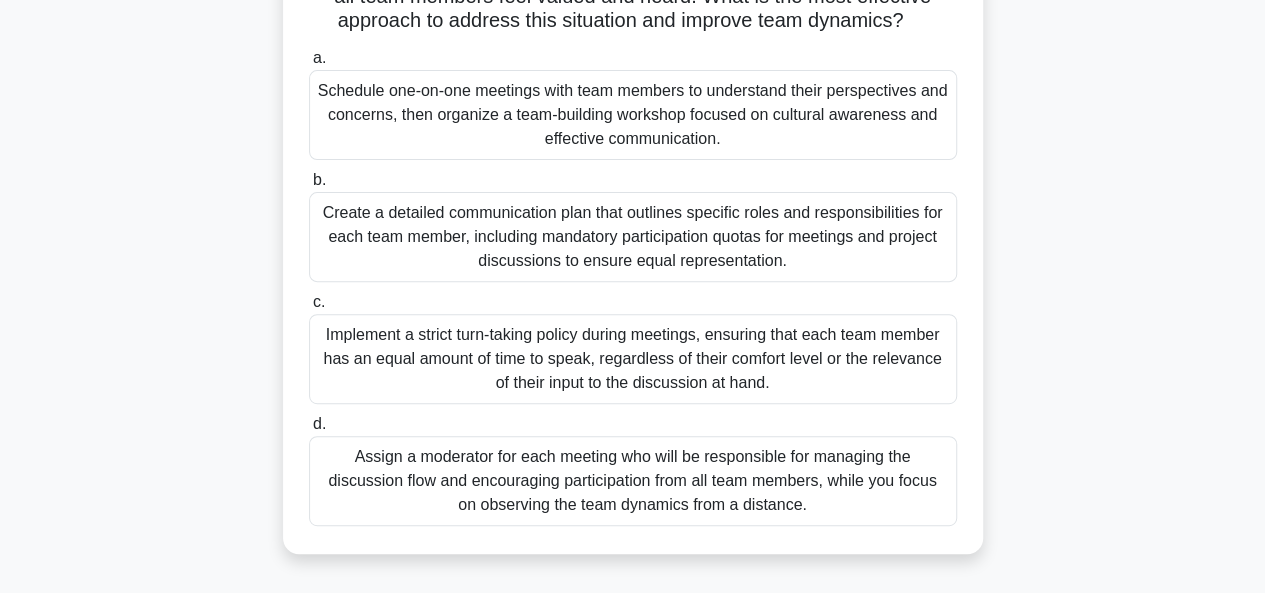 click on "Schedule one-on-one meetings with team members to understand their perspectives and concerns, then organize a team-building workshop focused on cultural awareness and effective communication." at bounding box center [633, 115] 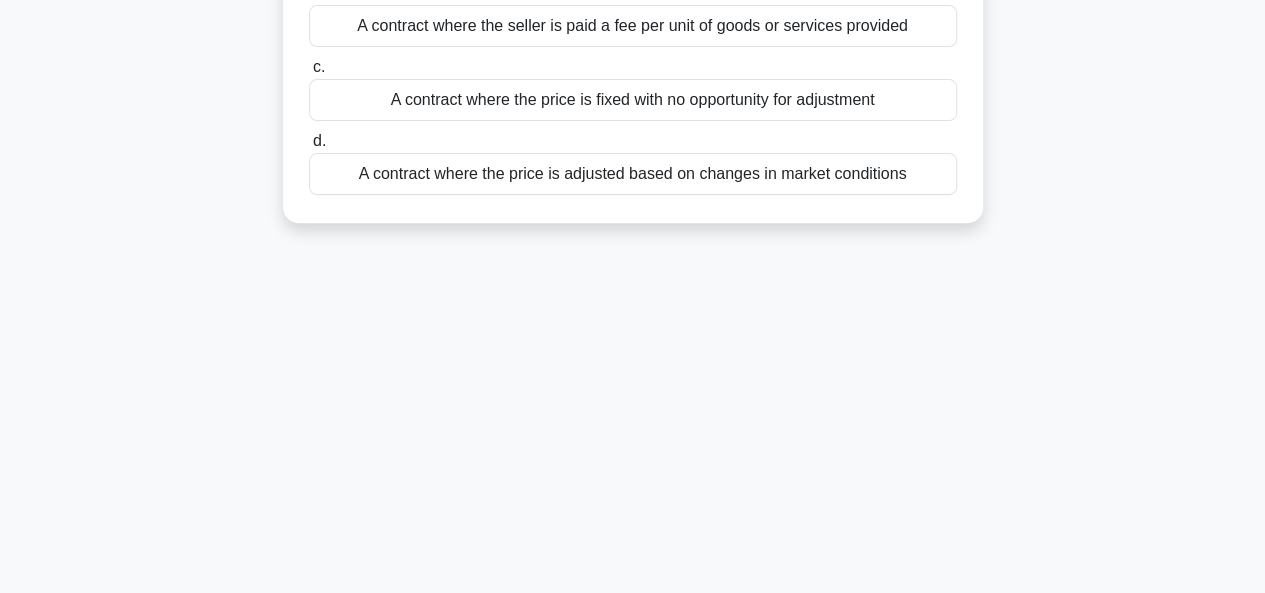 scroll, scrollTop: 0, scrollLeft: 0, axis: both 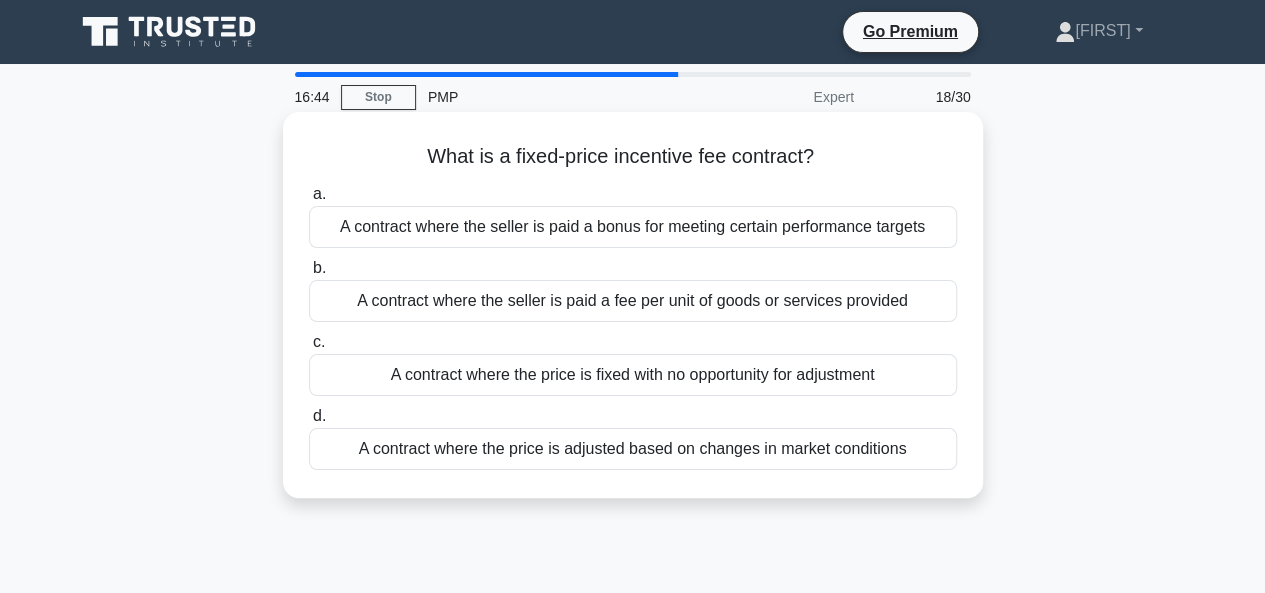 click on "A contract where the seller is paid a fee per unit of goods or services provided" at bounding box center [633, 301] 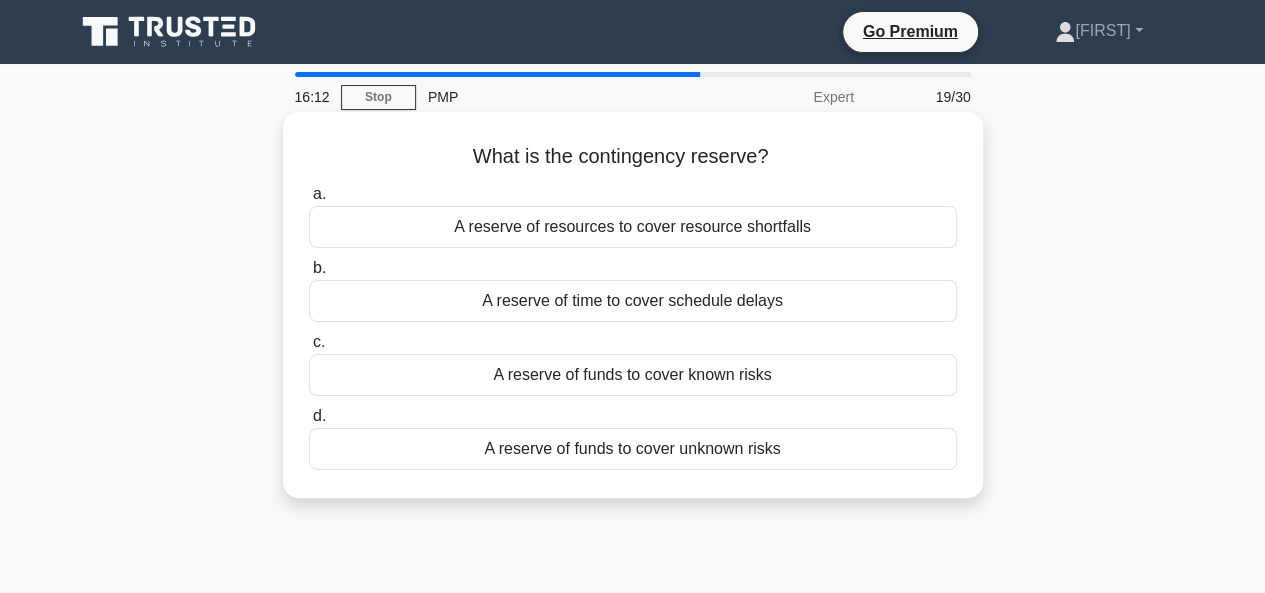 click on "A reserve of funds to cover unknown risks" at bounding box center (633, 449) 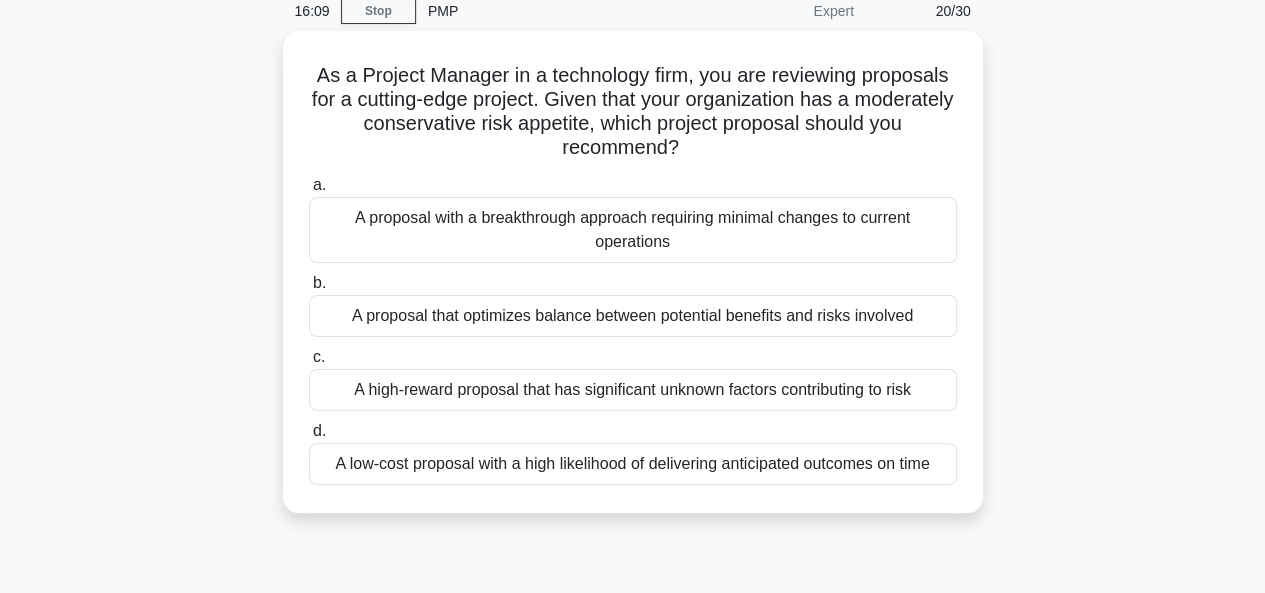 scroll, scrollTop: 90, scrollLeft: 0, axis: vertical 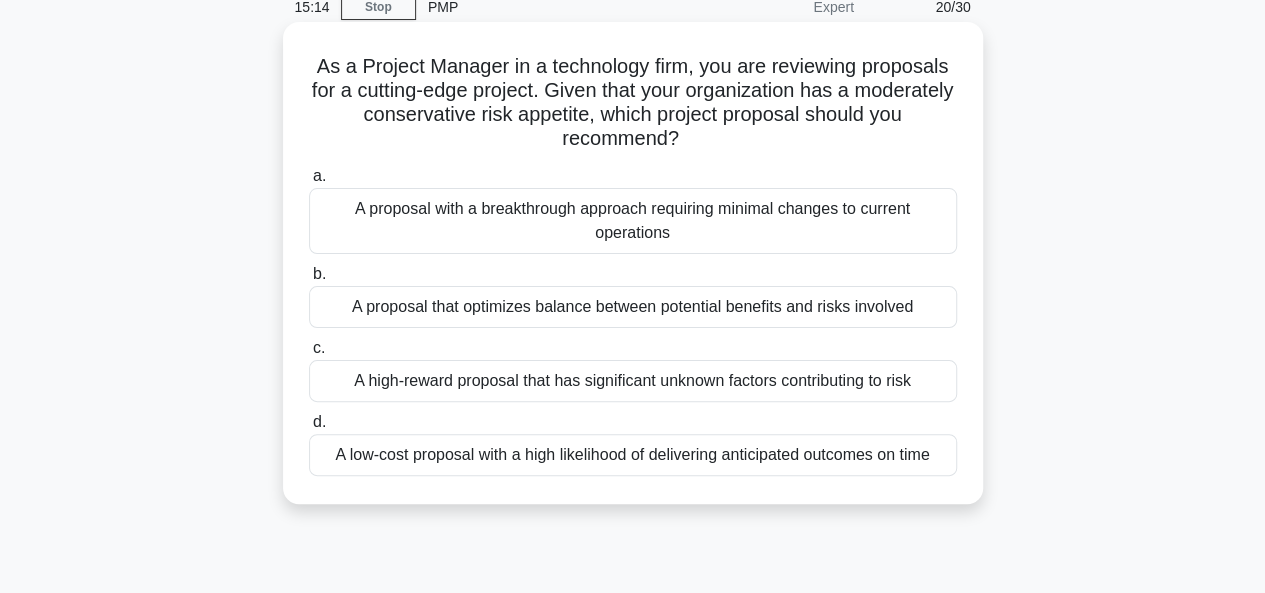 click on "A proposal that optimizes balance between potential benefits and risks involved" at bounding box center [633, 307] 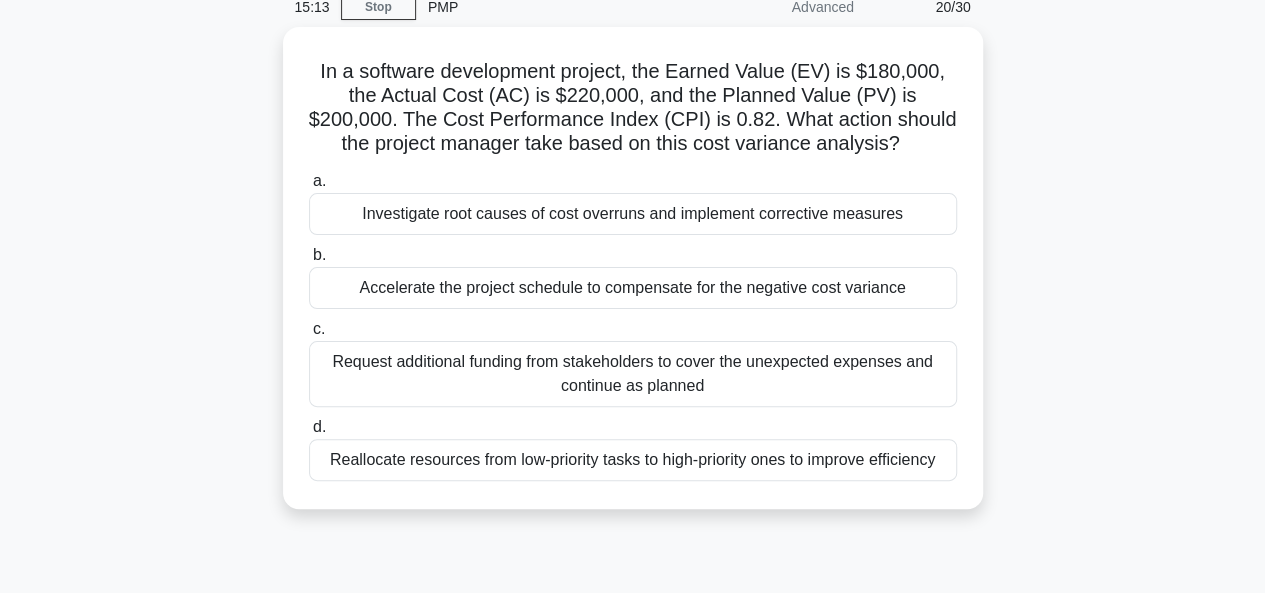 scroll, scrollTop: 0, scrollLeft: 0, axis: both 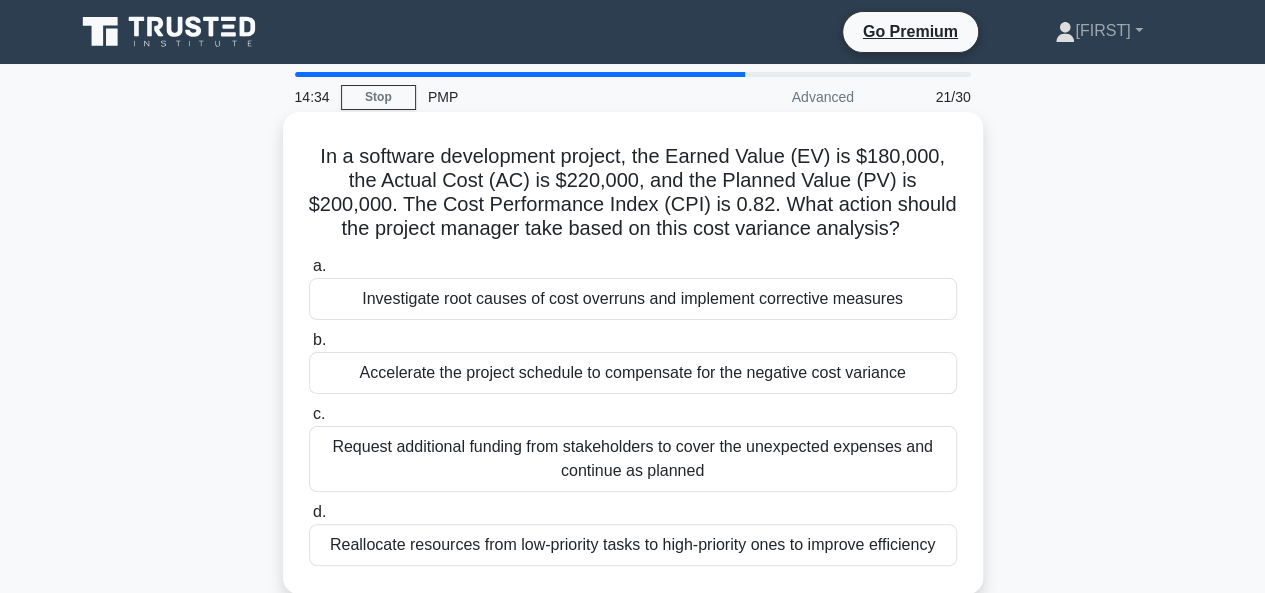 click on "Accelerate the project schedule to compensate for the negative cost variance" at bounding box center [633, 373] 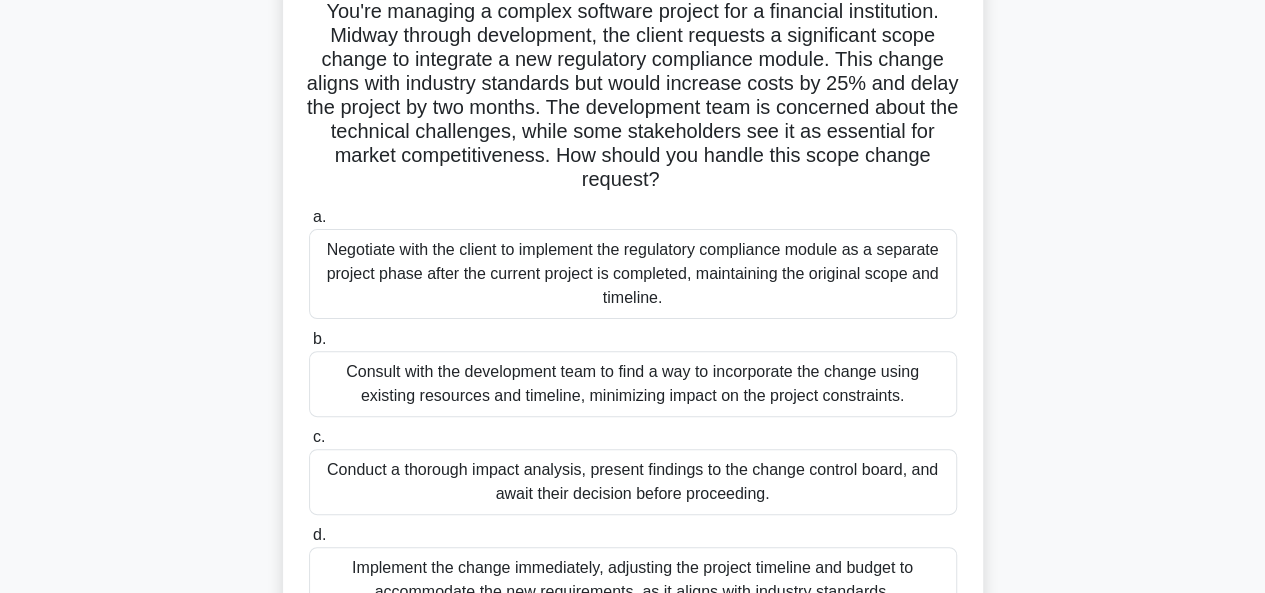 scroll, scrollTop: 154, scrollLeft: 0, axis: vertical 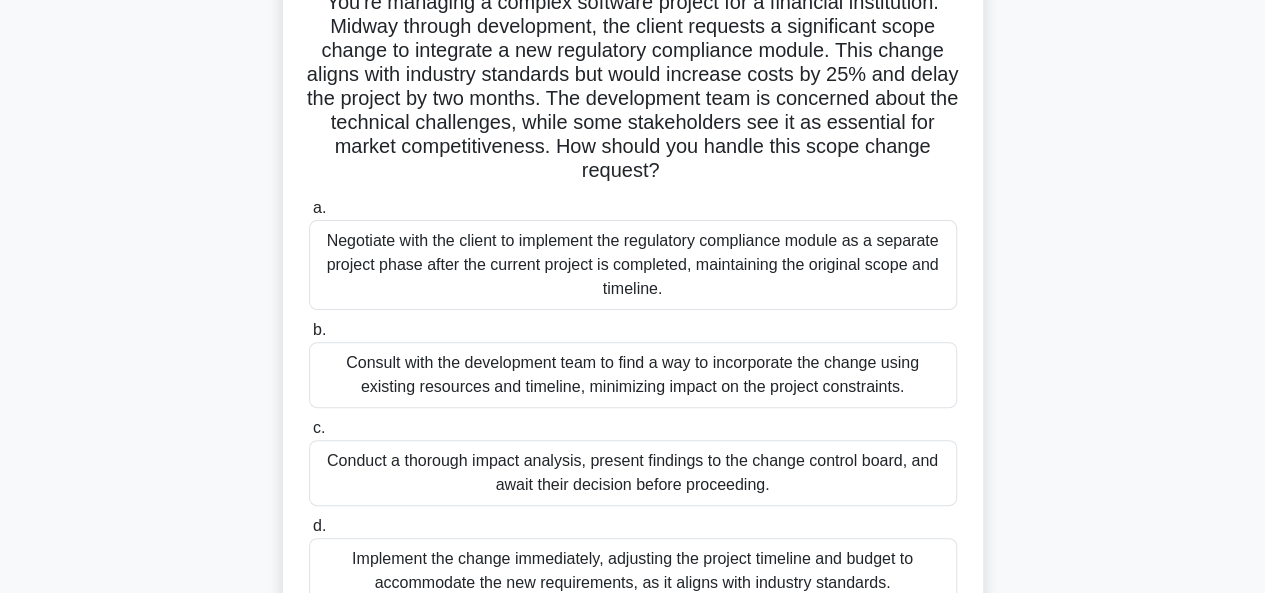 click on "Conduct a thorough impact analysis, present findings to the change control board, and await their decision before proceeding." at bounding box center (633, 473) 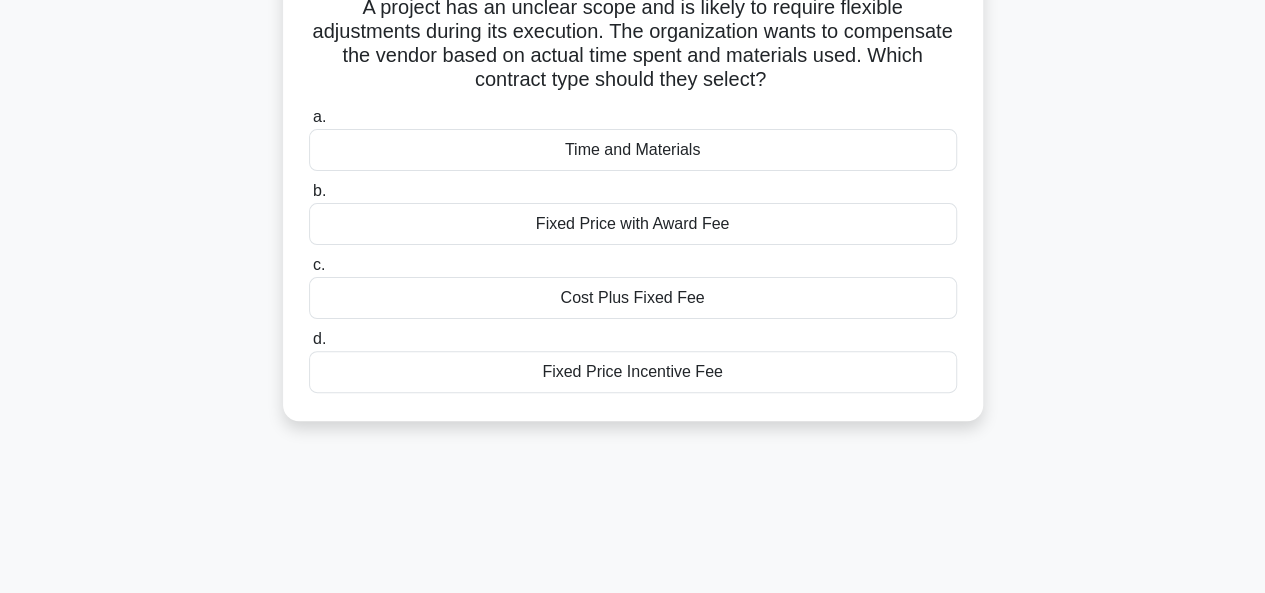 scroll, scrollTop: 0, scrollLeft: 0, axis: both 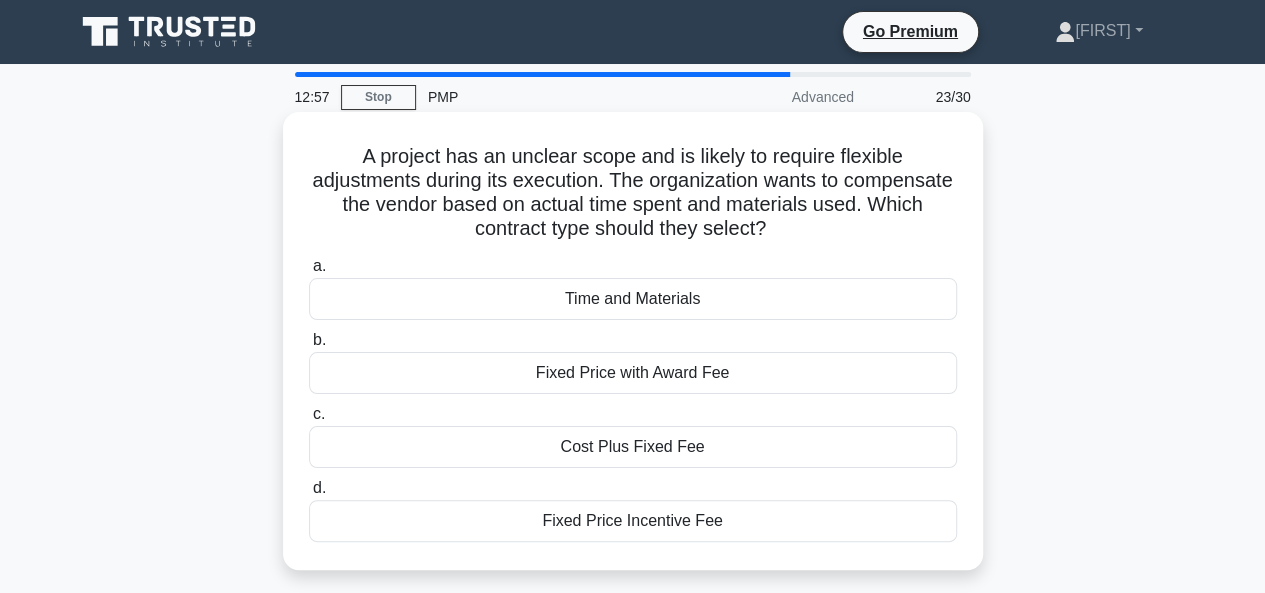 click on "Time and Materials" at bounding box center (633, 299) 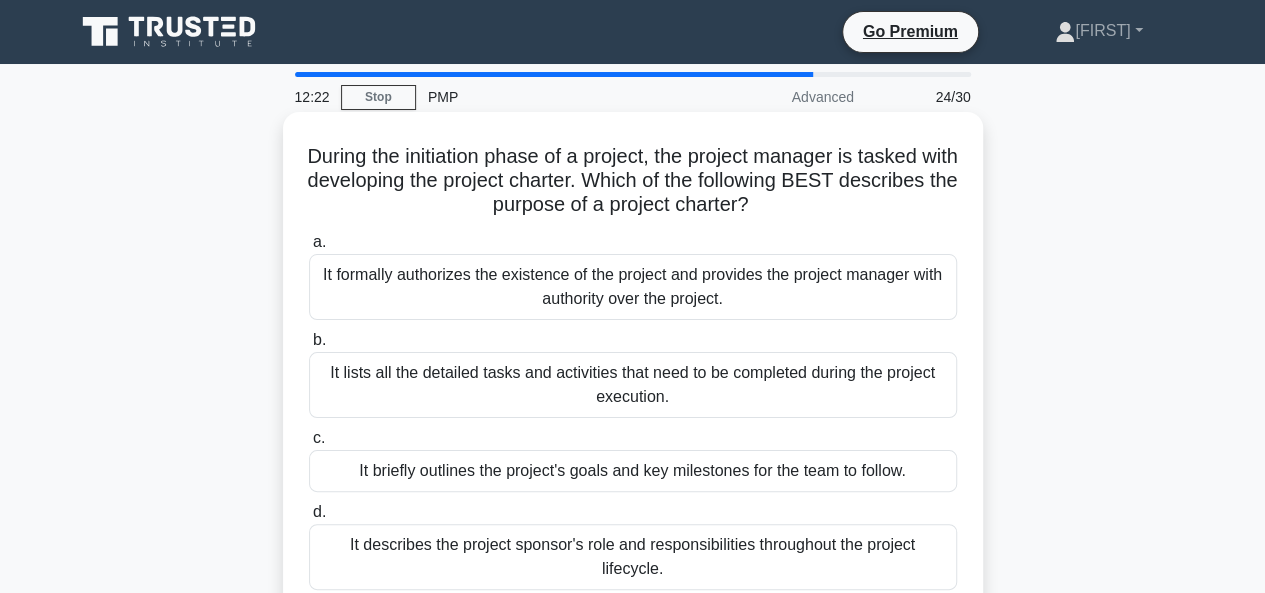 click on "It formally authorizes the existence of the project and provides the project manager with authority over the project." at bounding box center [633, 287] 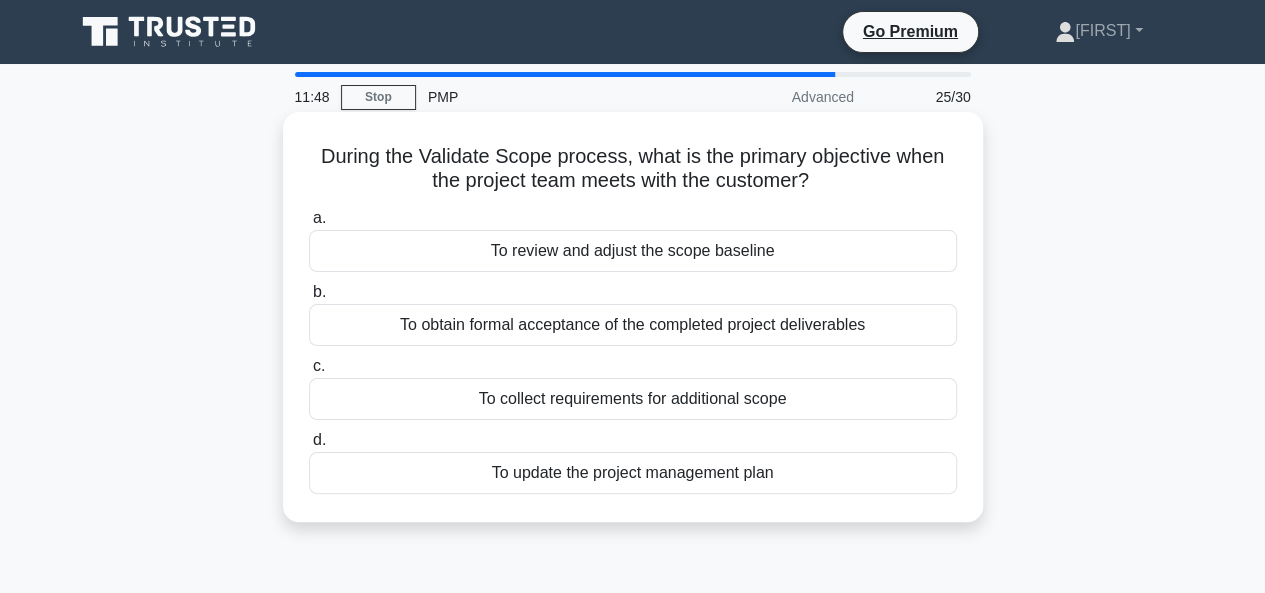 click on "To obtain formal acceptance of the completed project deliverables" at bounding box center [633, 325] 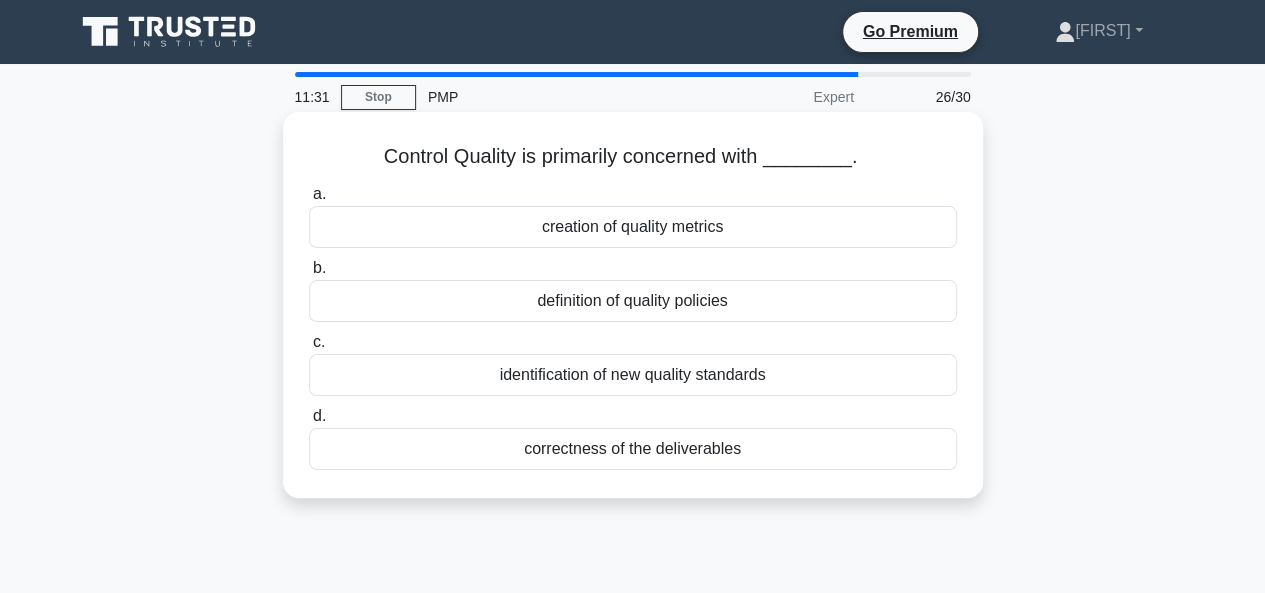 click on "definition of quality policies" at bounding box center (633, 301) 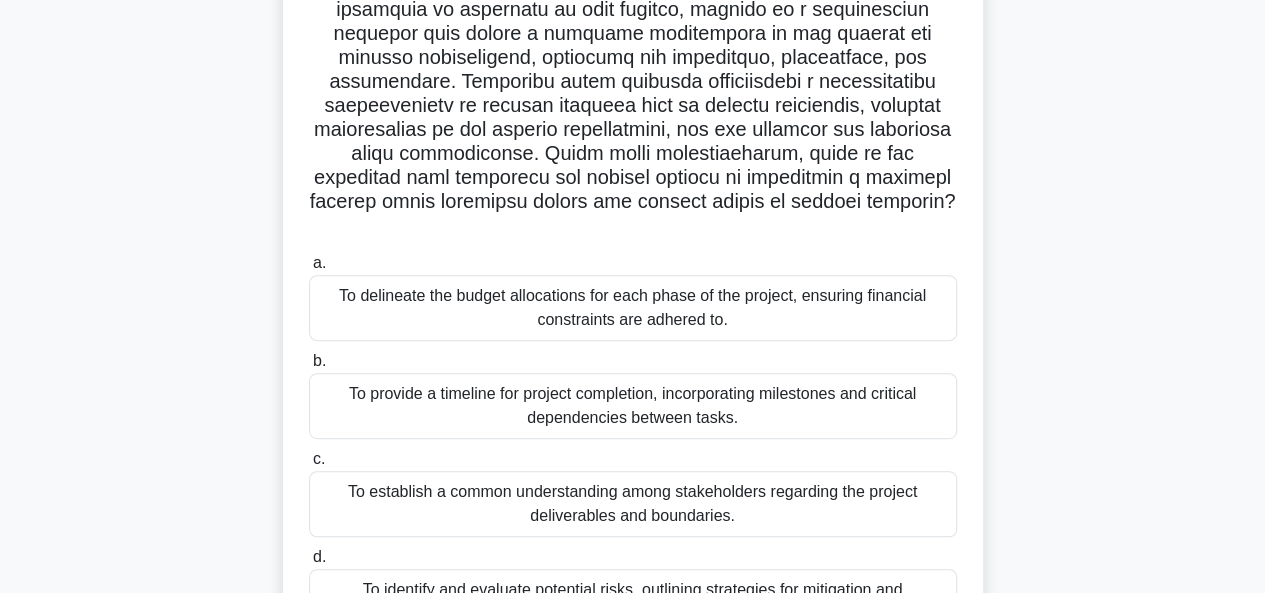 scroll, scrollTop: 299, scrollLeft: 0, axis: vertical 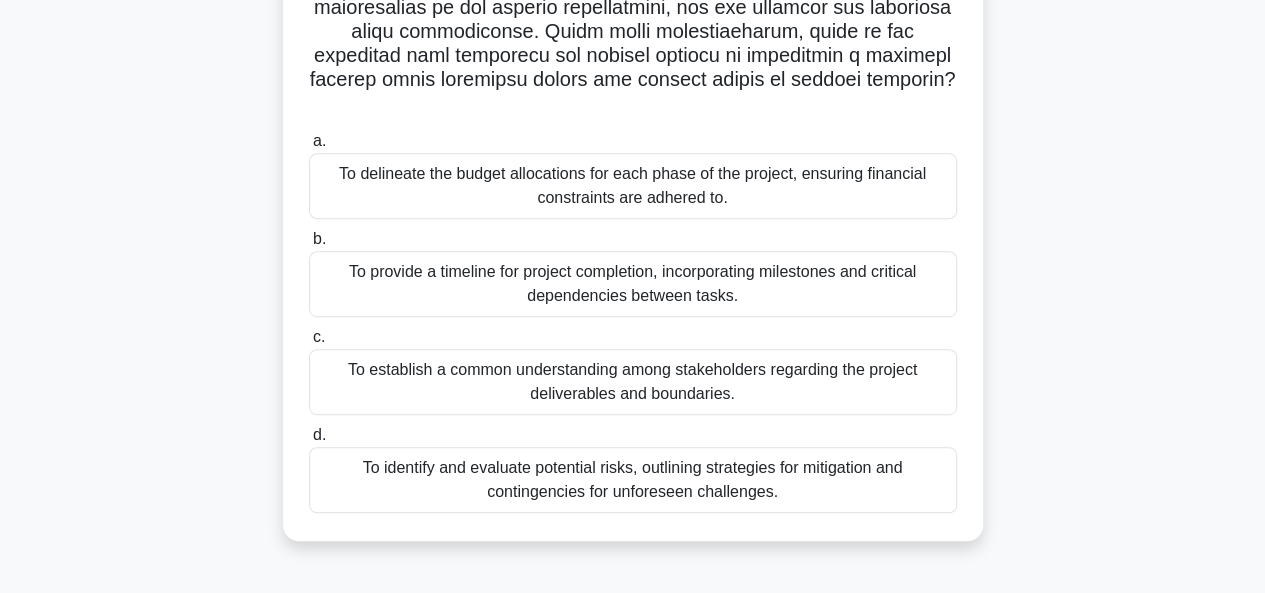 click on "To establish a common understanding among stakeholders regarding the project deliverables and boundaries." at bounding box center (633, 382) 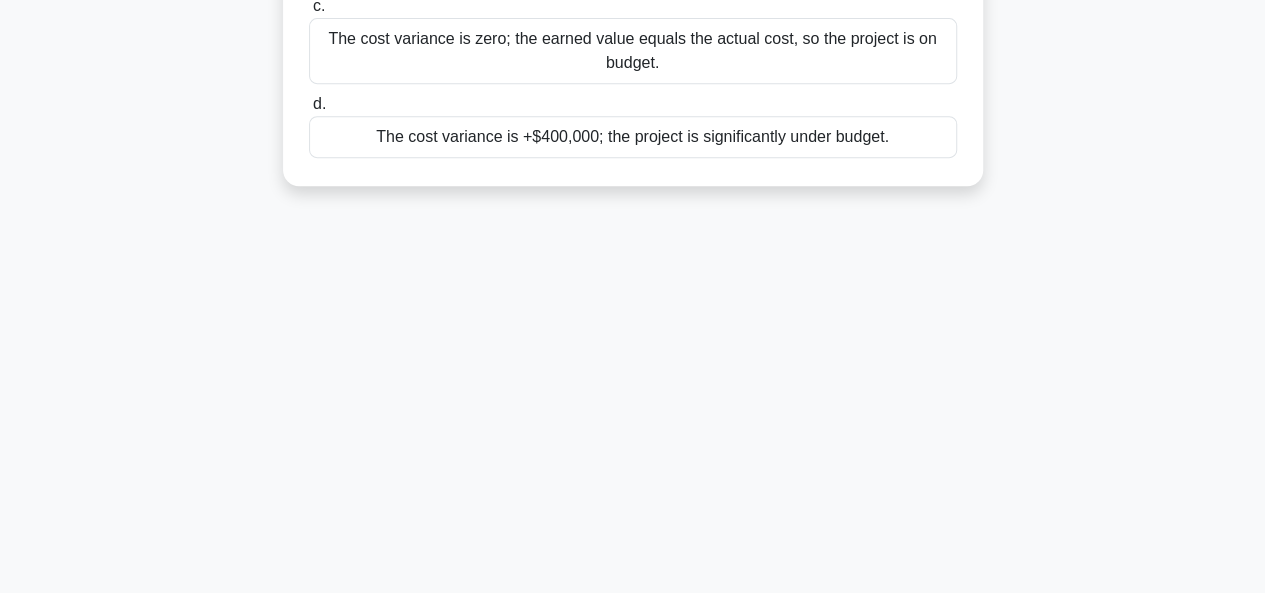 scroll, scrollTop: 0, scrollLeft: 0, axis: both 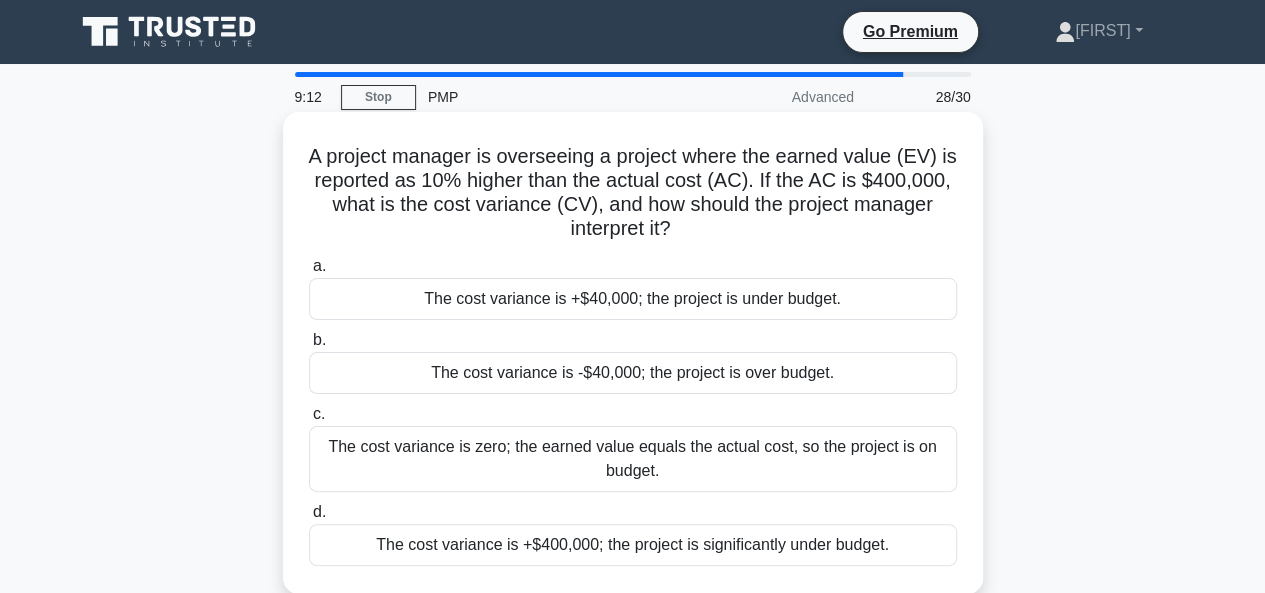 click on "The cost variance is zero; the earned value equals the actual cost, so the project is on budget." at bounding box center [633, 459] 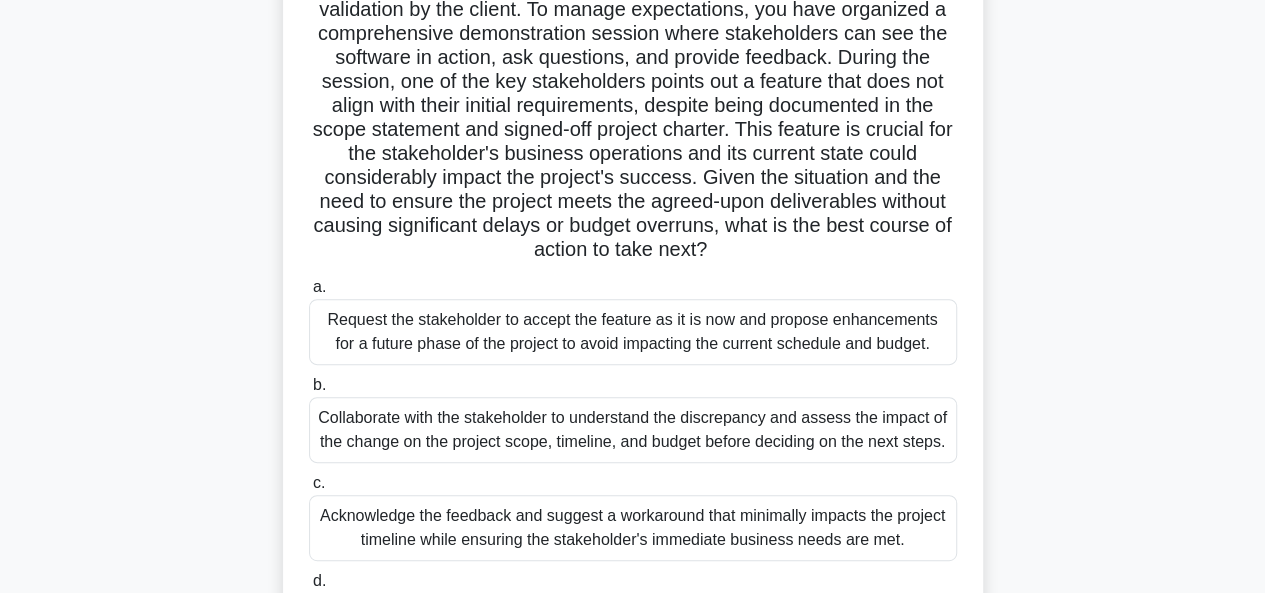 scroll, scrollTop: 201, scrollLeft: 0, axis: vertical 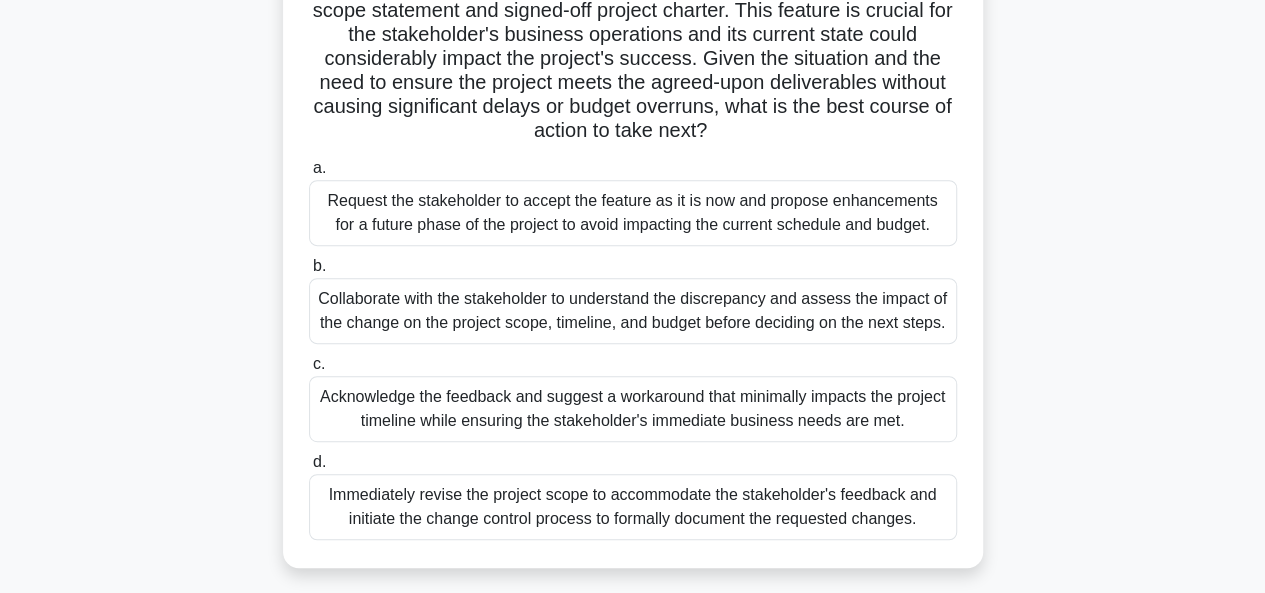click on "Collaborate with the stakeholder to understand the discrepancy and assess the impact of the change on the project scope, timeline, and budget before deciding on the next steps." at bounding box center (633, 311) 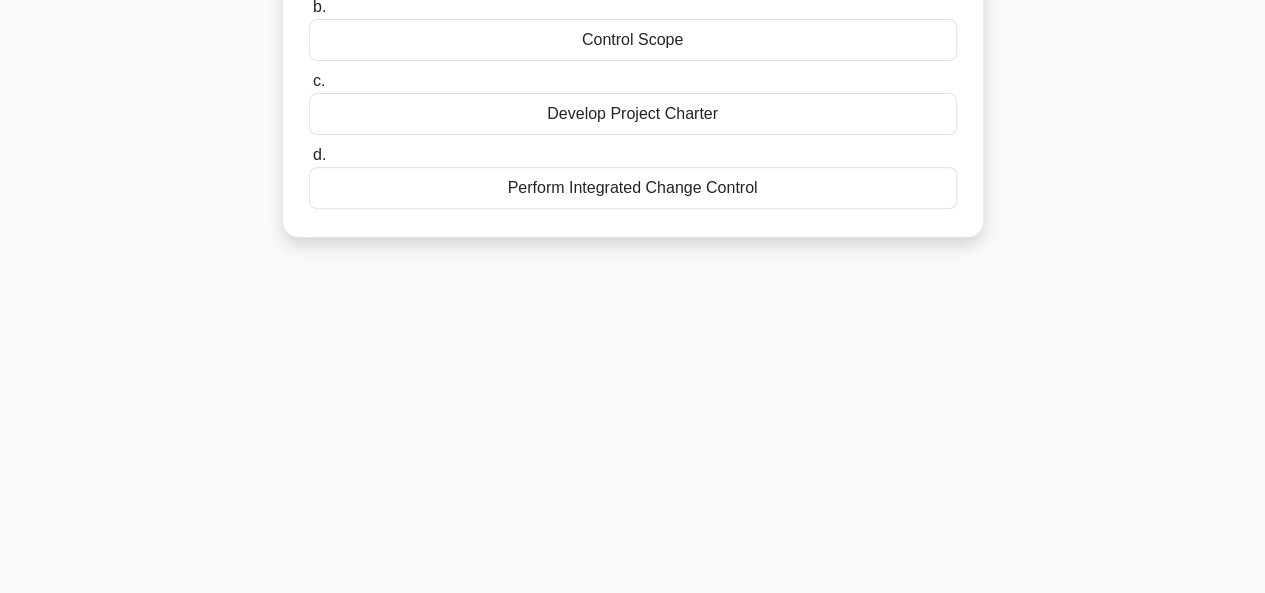 scroll, scrollTop: 0, scrollLeft: 0, axis: both 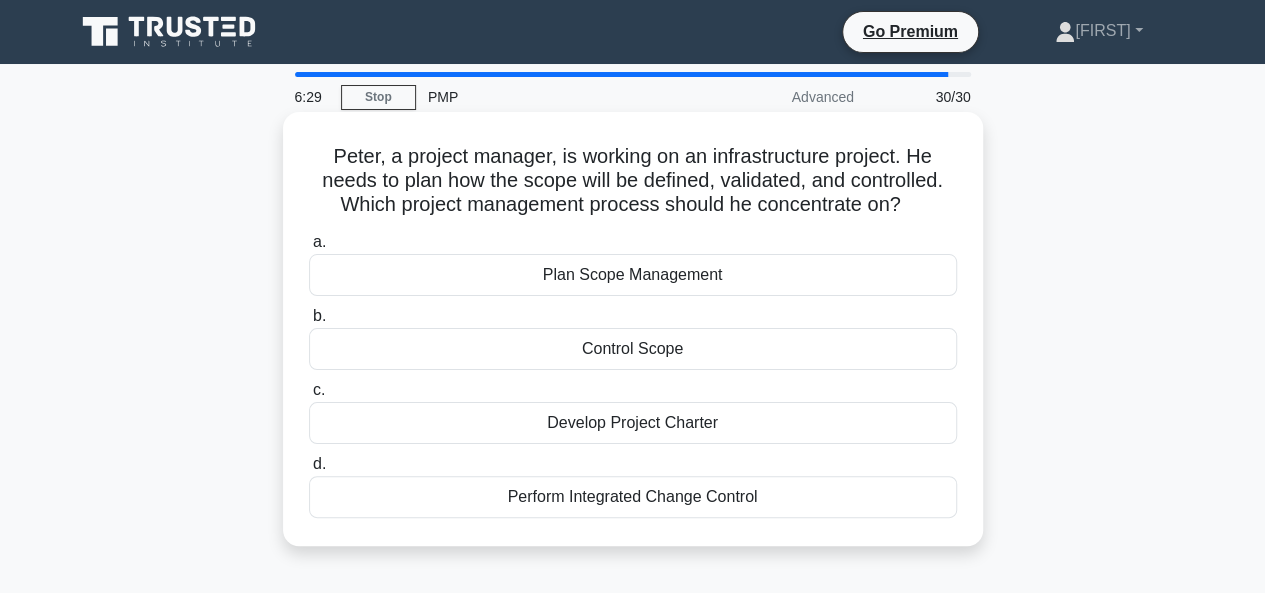 click on "Develop Project Charter" at bounding box center (633, 423) 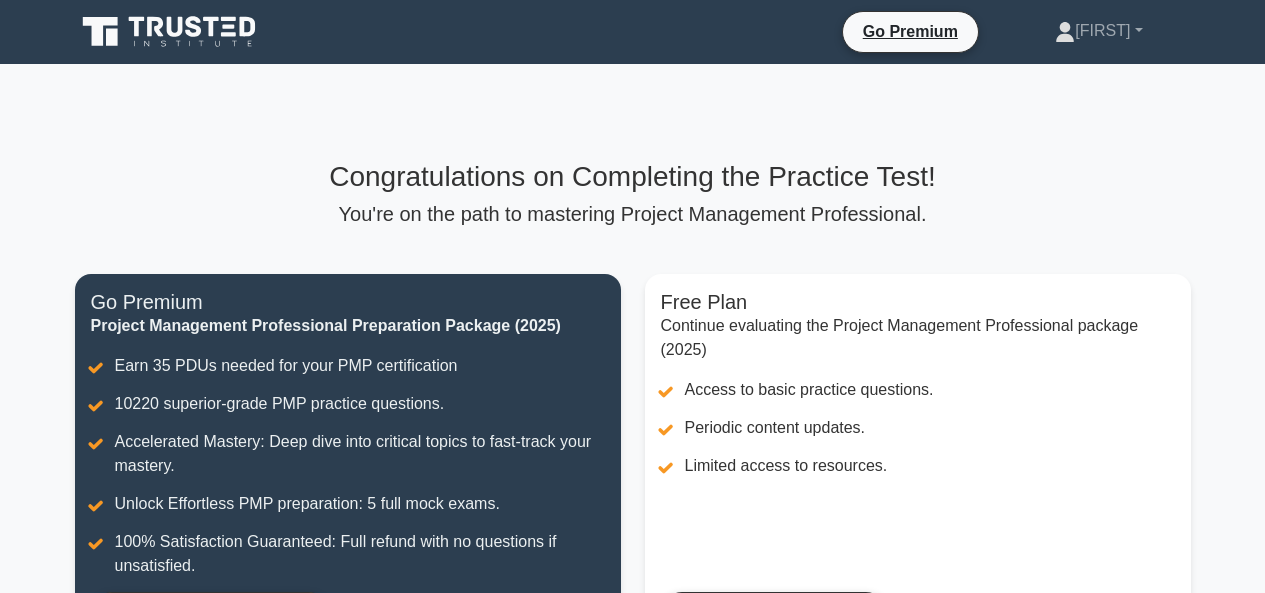 scroll, scrollTop: 0, scrollLeft: 0, axis: both 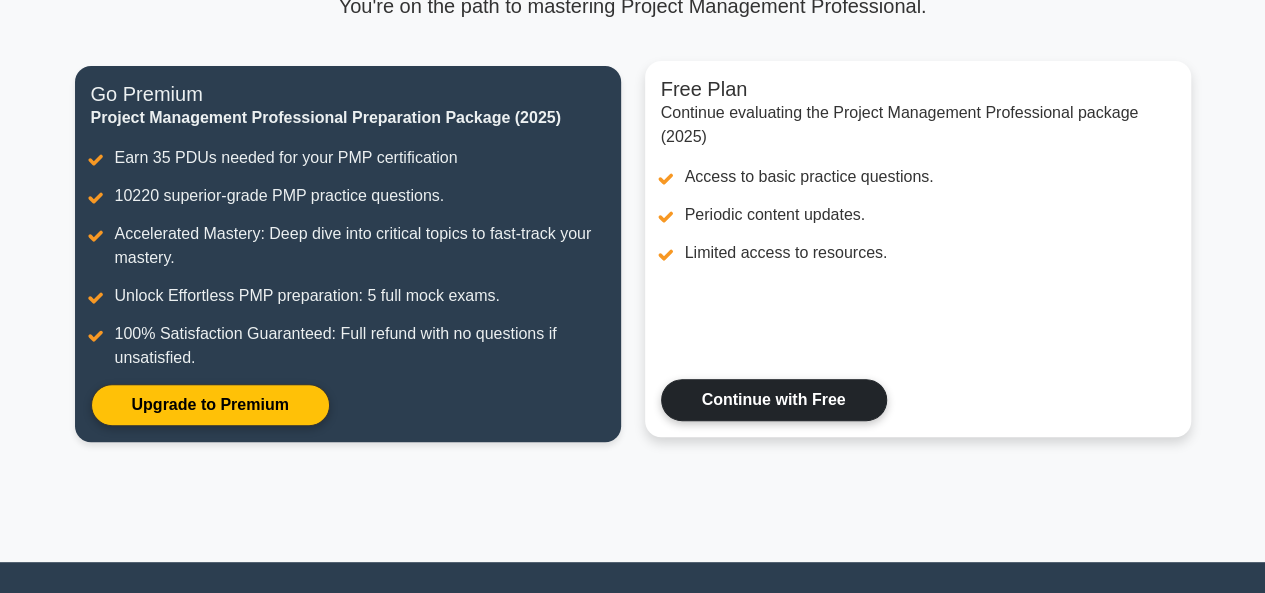 click on "Continue with Free" at bounding box center (774, 400) 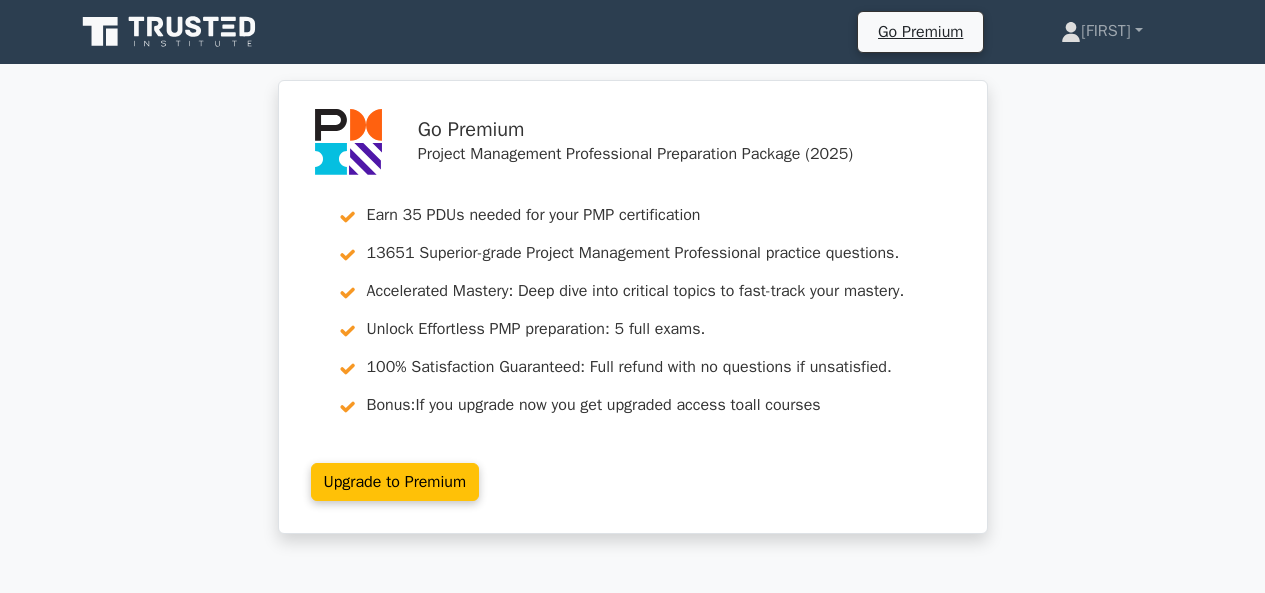 scroll, scrollTop: 0, scrollLeft: 0, axis: both 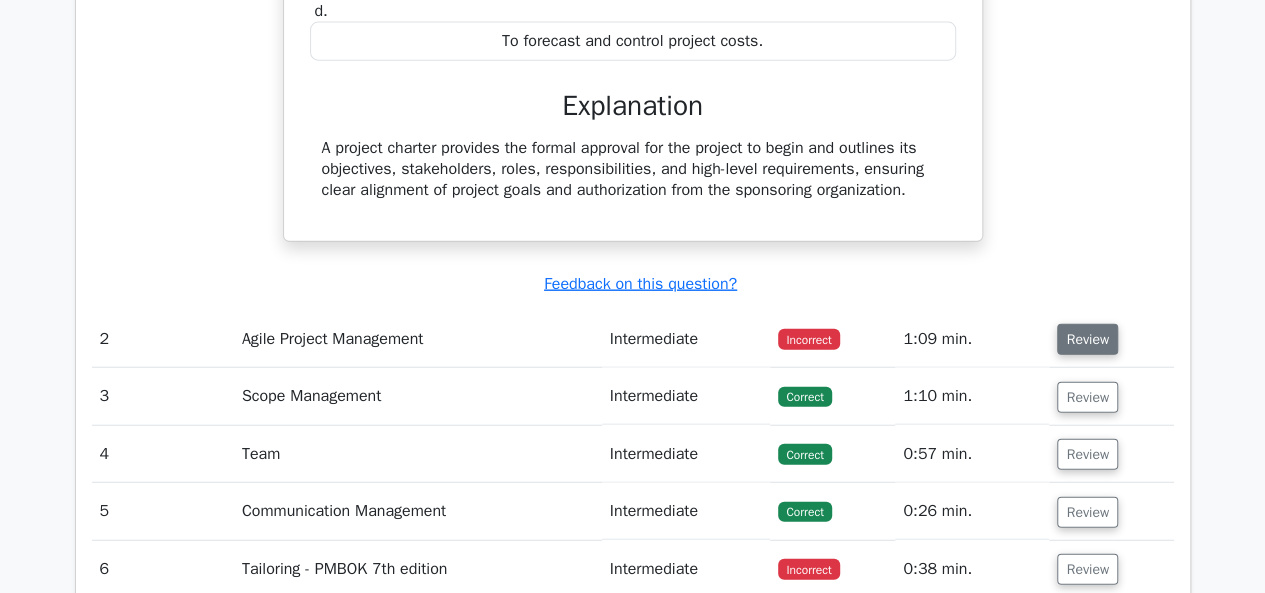 click on "Review" at bounding box center (1087, 339) 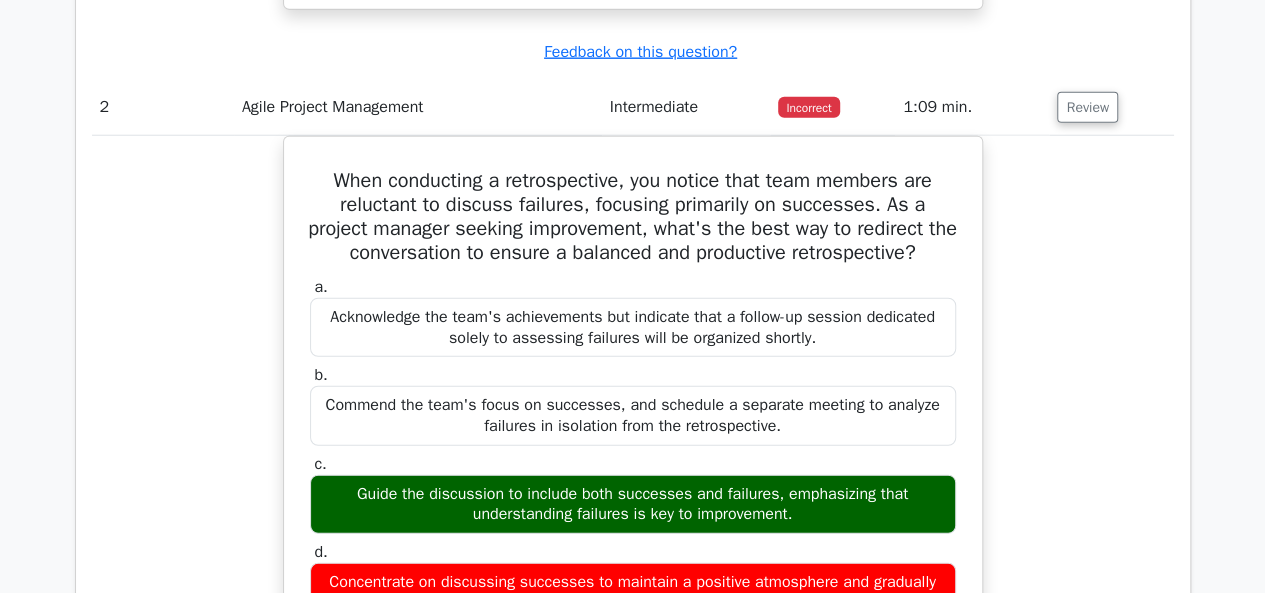 scroll, scrollTop: 2572, scrollLeft: 0, axis: vertical 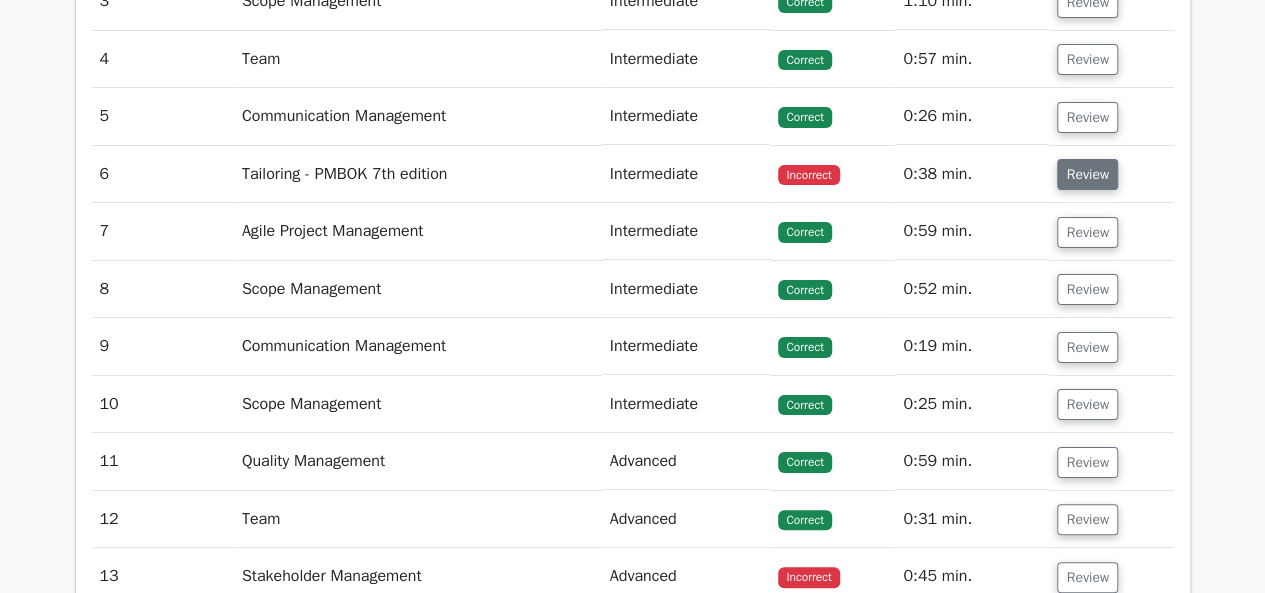 click on "Review" at bounding box center (1087, 174) 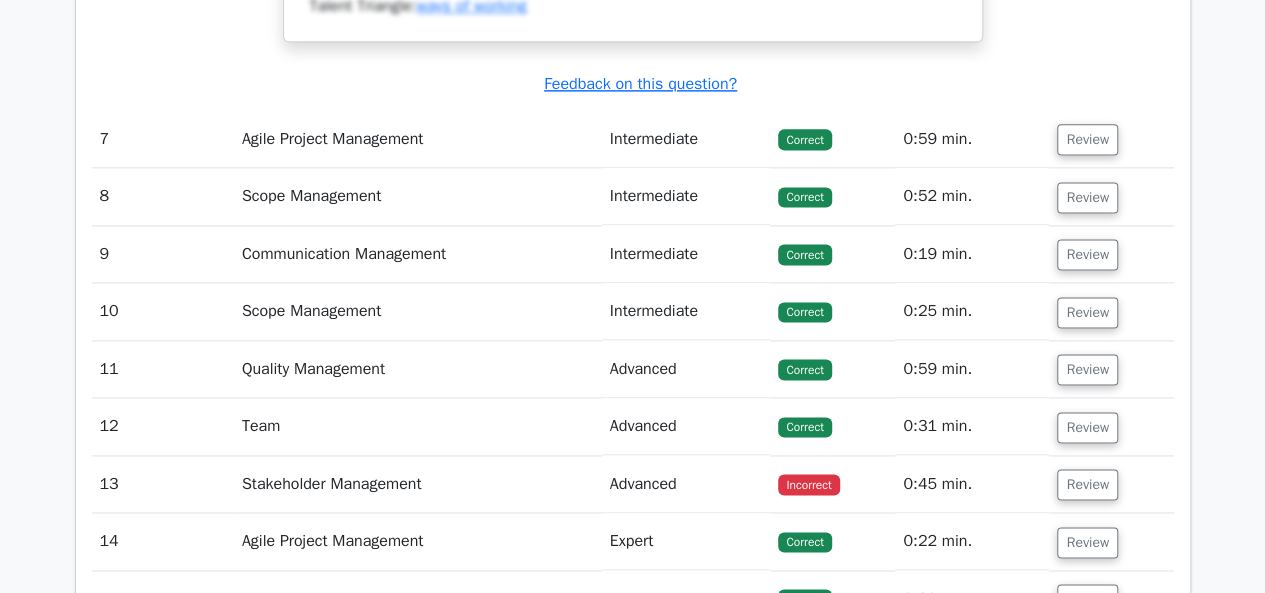 scroll, scrollTop: 5310, scrollLeft: 0, axis: vertical 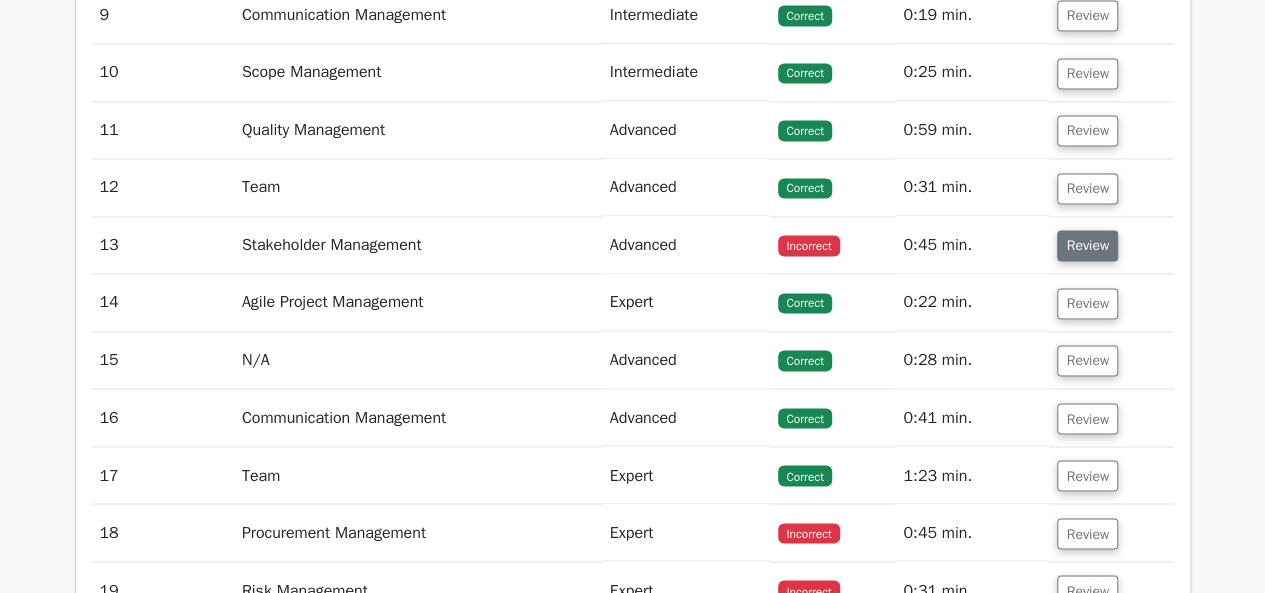 click on "Review" at bounding box center [1087, 245] 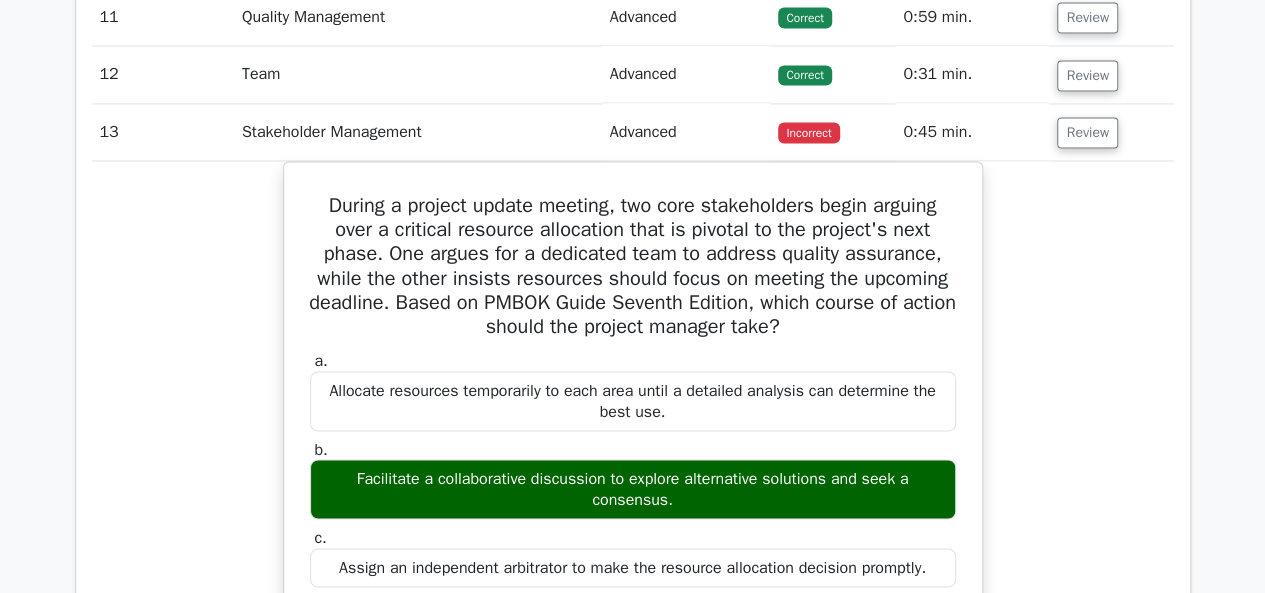 scroll, scrollTop: 5541, scrollLeft: 0, axis: vertical 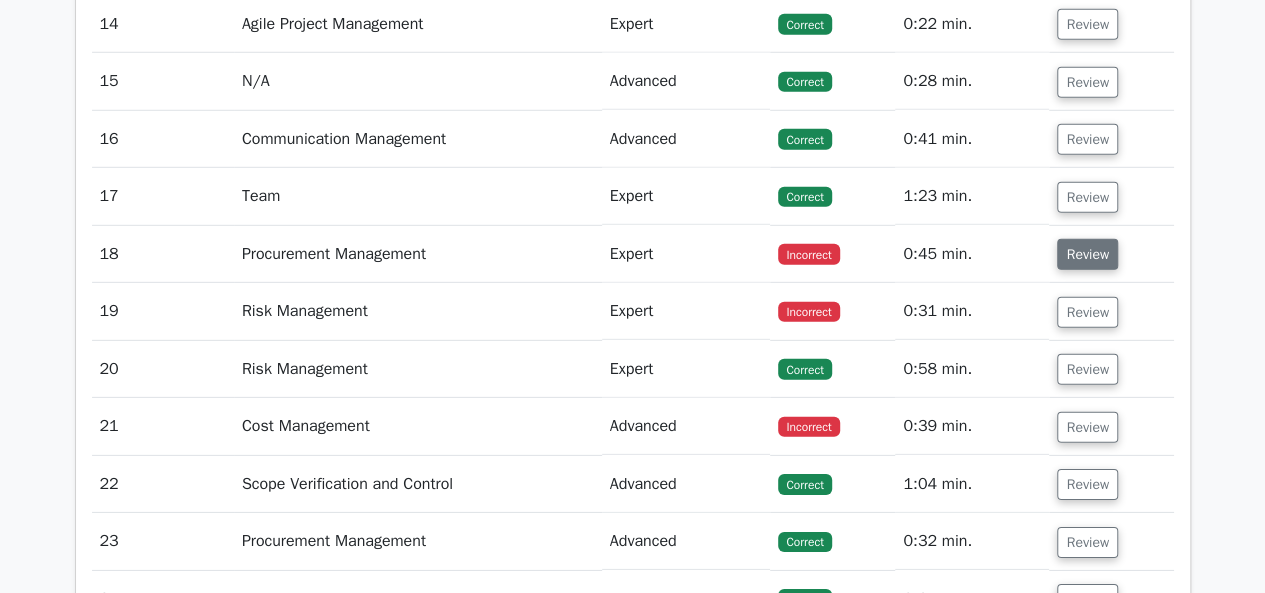 click on "Review" at bounding box center [1087, 254] 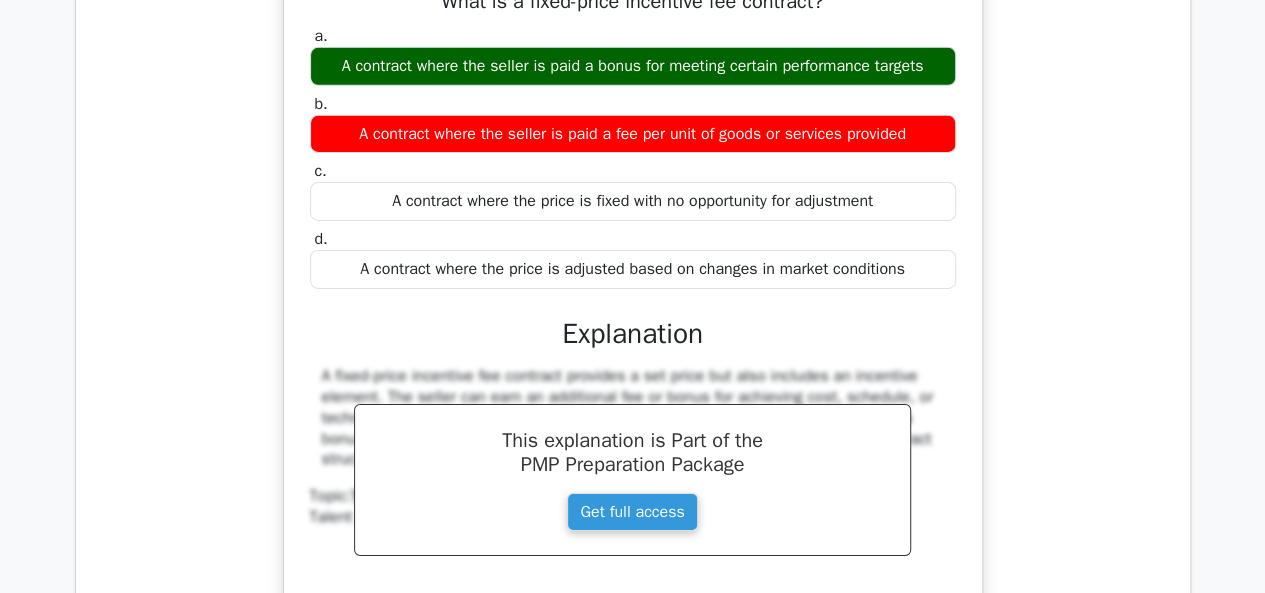 scroll, scrollTop: 6950, scrollLeft: 0, axis: vertical 